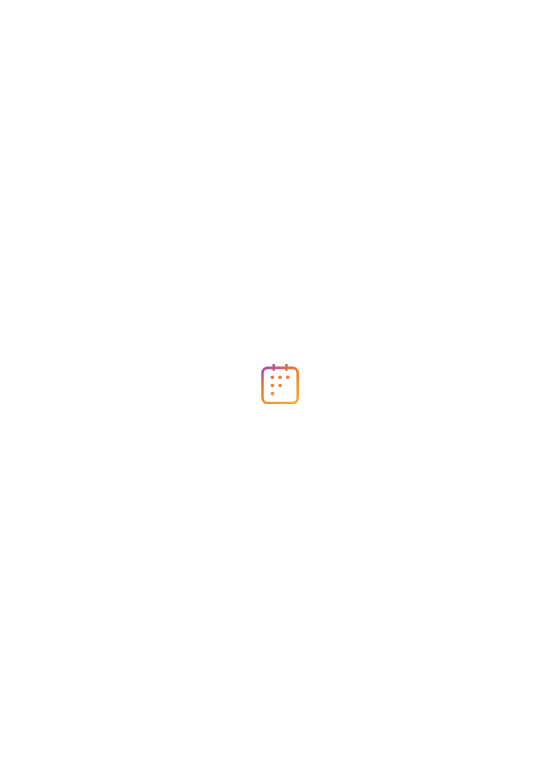scroll, scrollTop: 0, scrollLeft: 0, axis: both 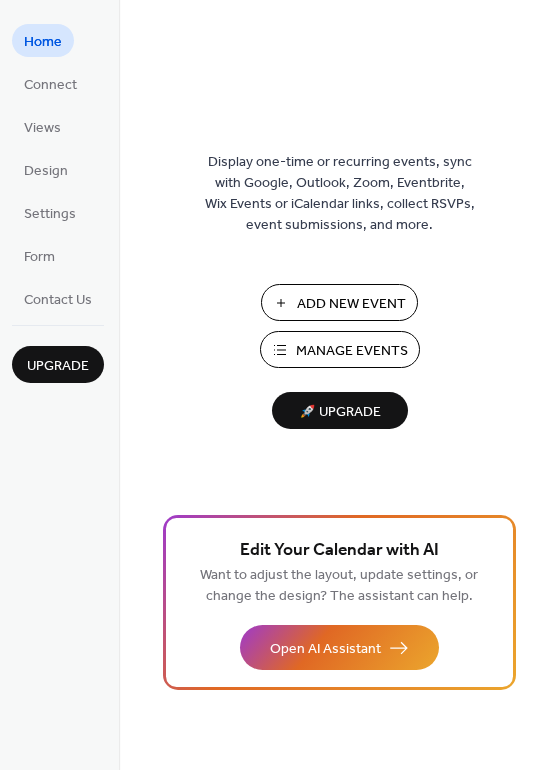 click on "Manage Events" at bounding box center (352, 351) 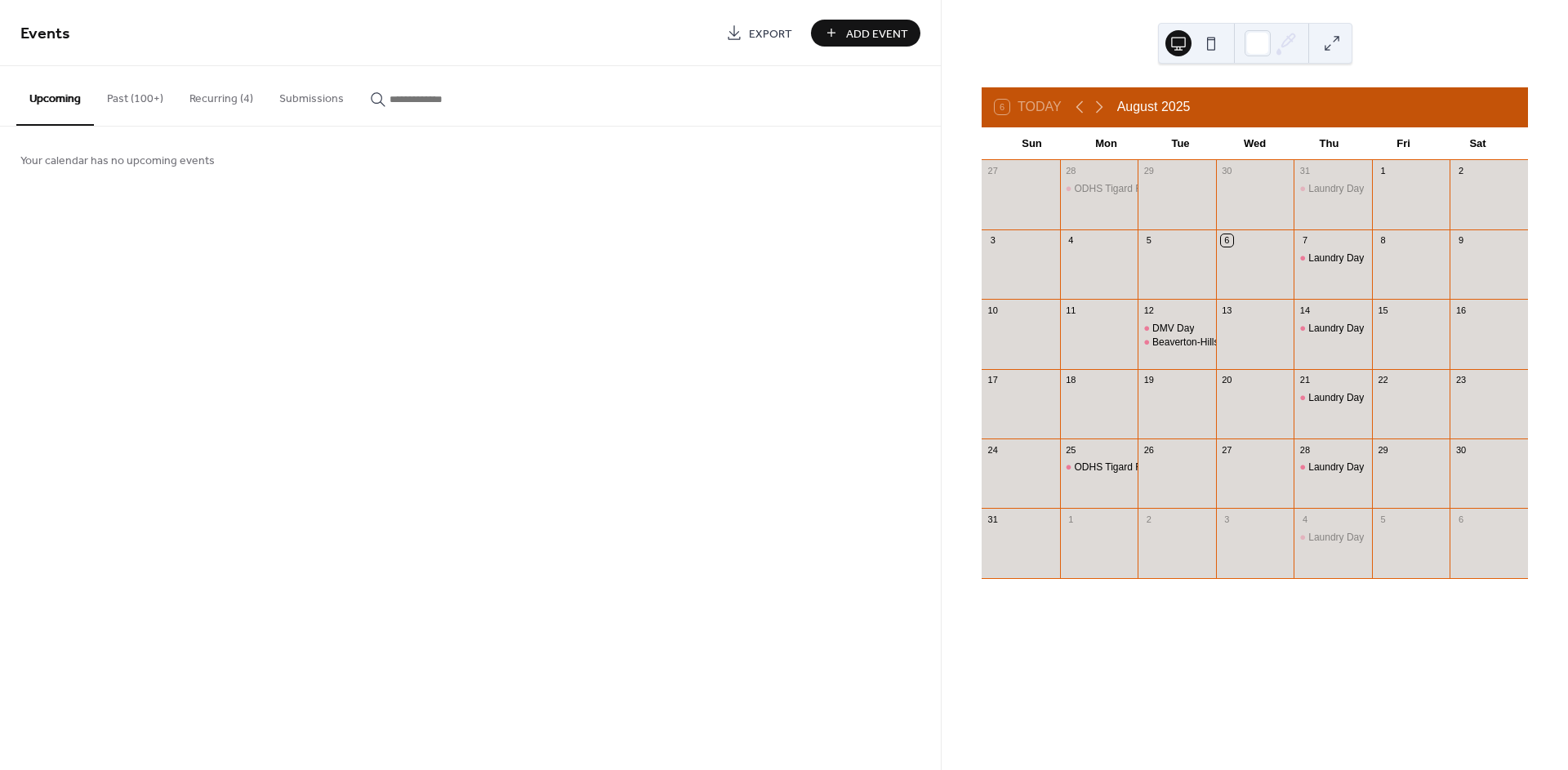 scroll, scrollTop: 0, scrollLeft: 0, axis: both 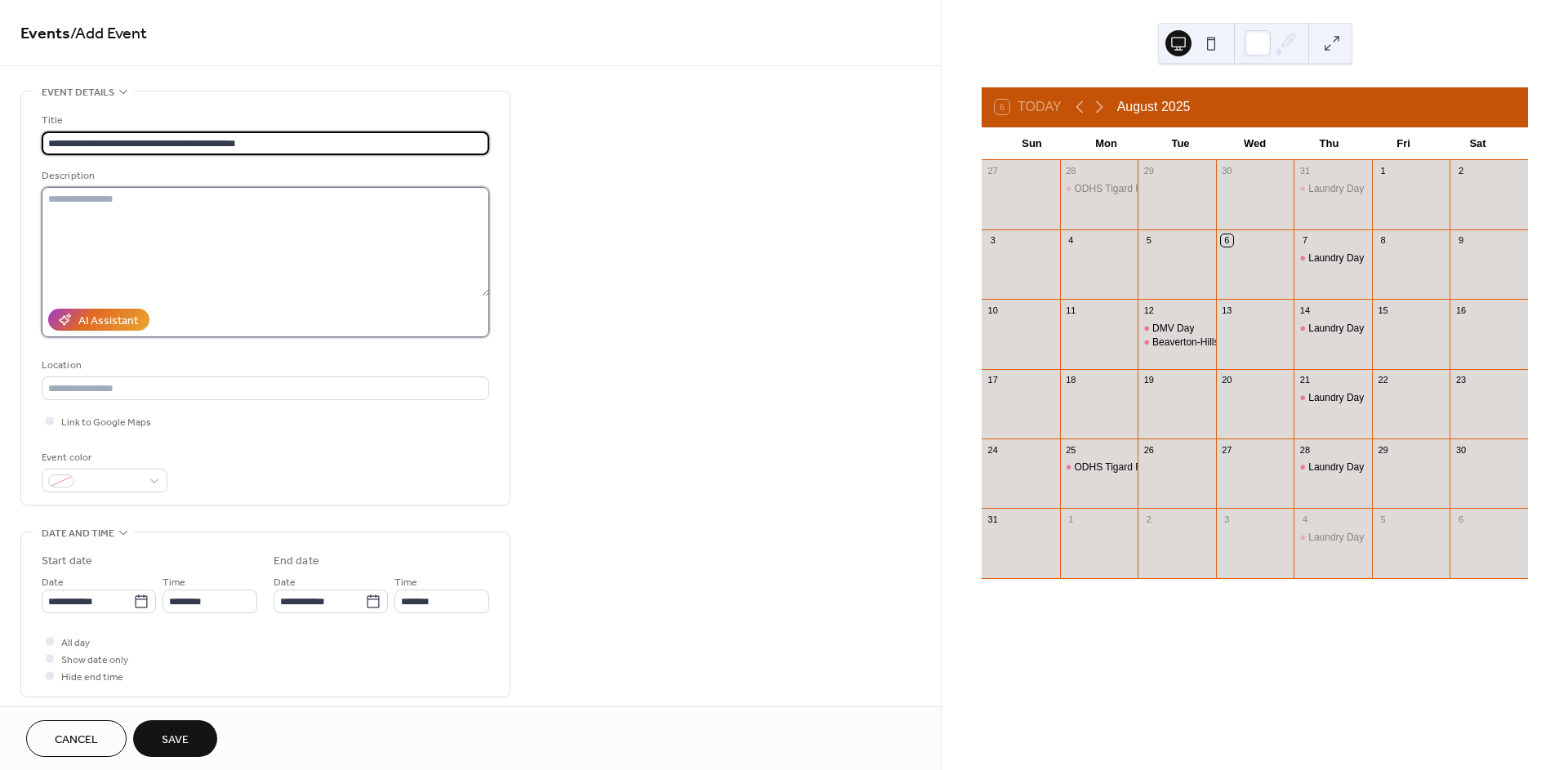 click at bounding box center [265, 242] 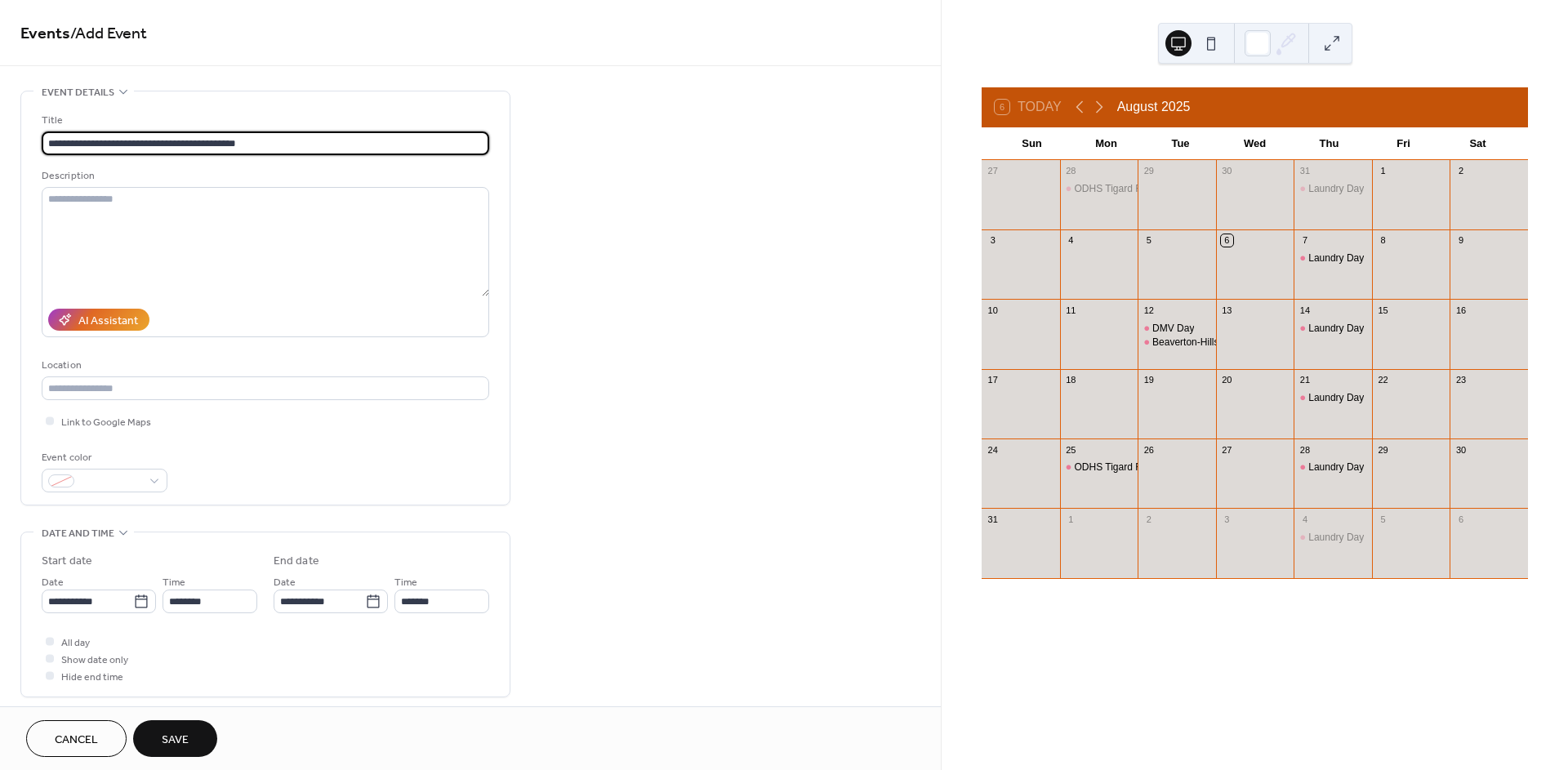 drag, startPoint x: 308, startPoint y: 144, endPoint x: -332, endPoint y: 107, distance: 641.0686 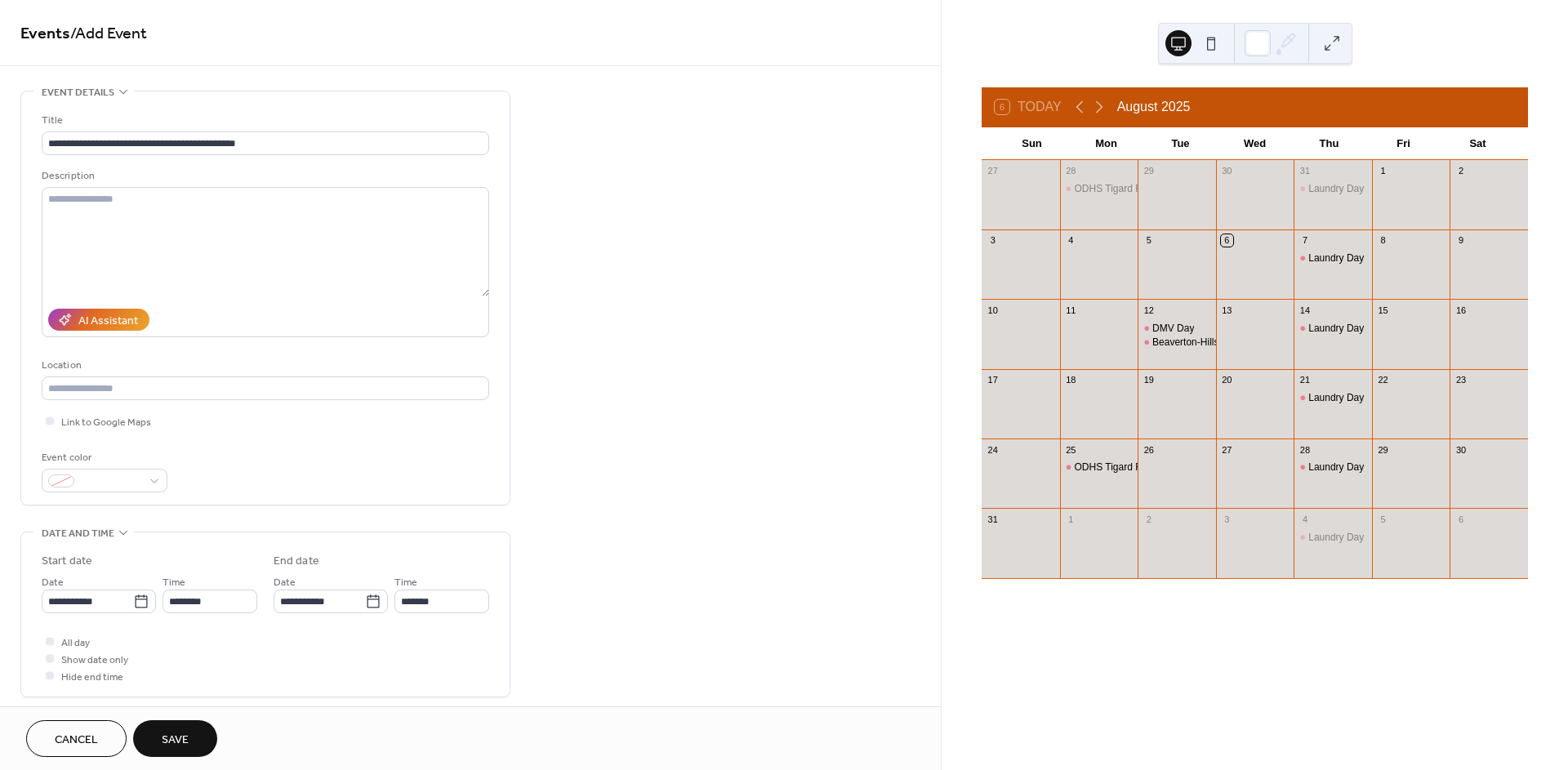 click on "**********" at bounding box center [265, 302] 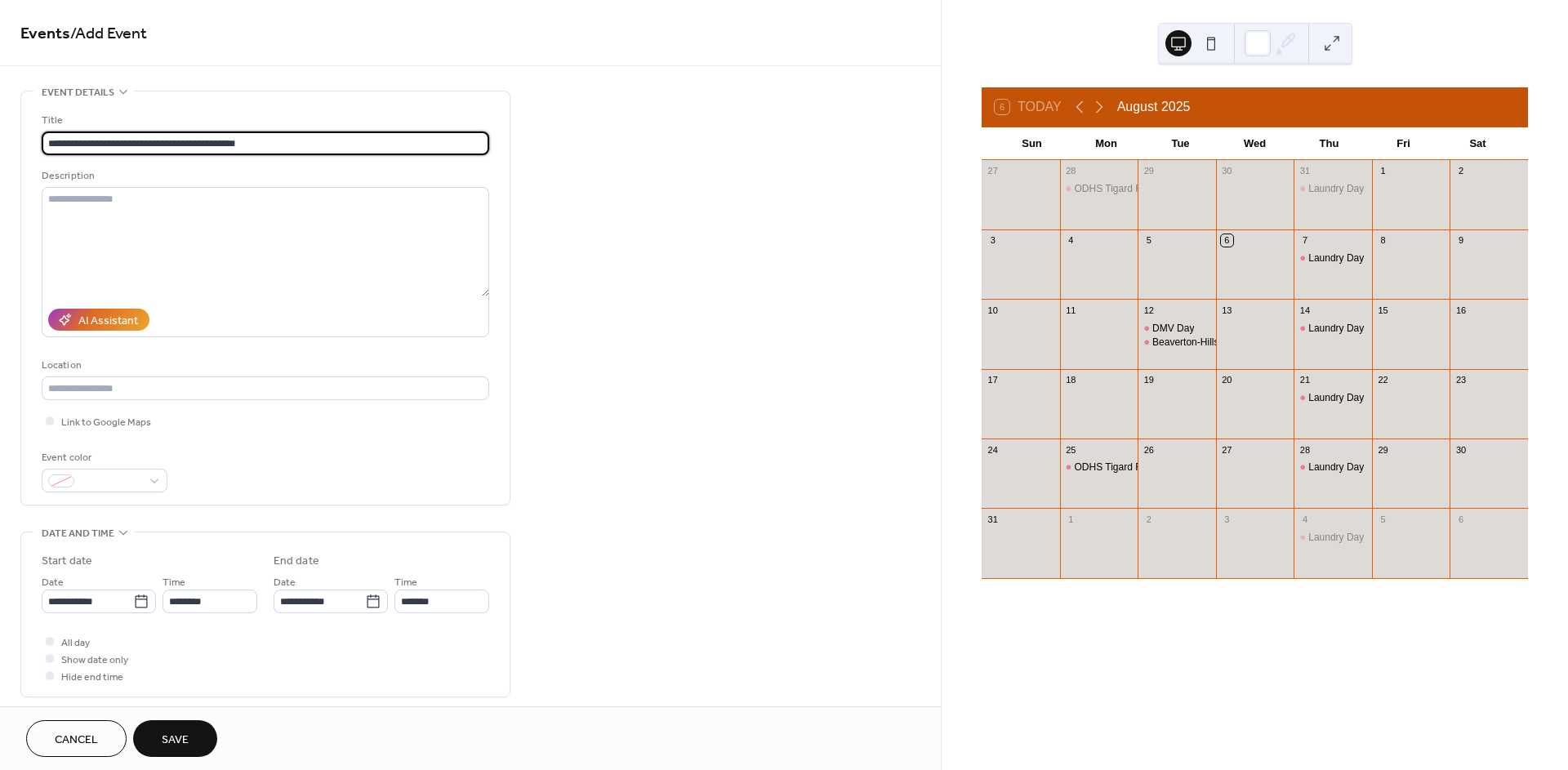 drag, startPoint x: 170, startPoint y: 154, endPoint x: 10, endPoint y: 149, distance: 160.07811 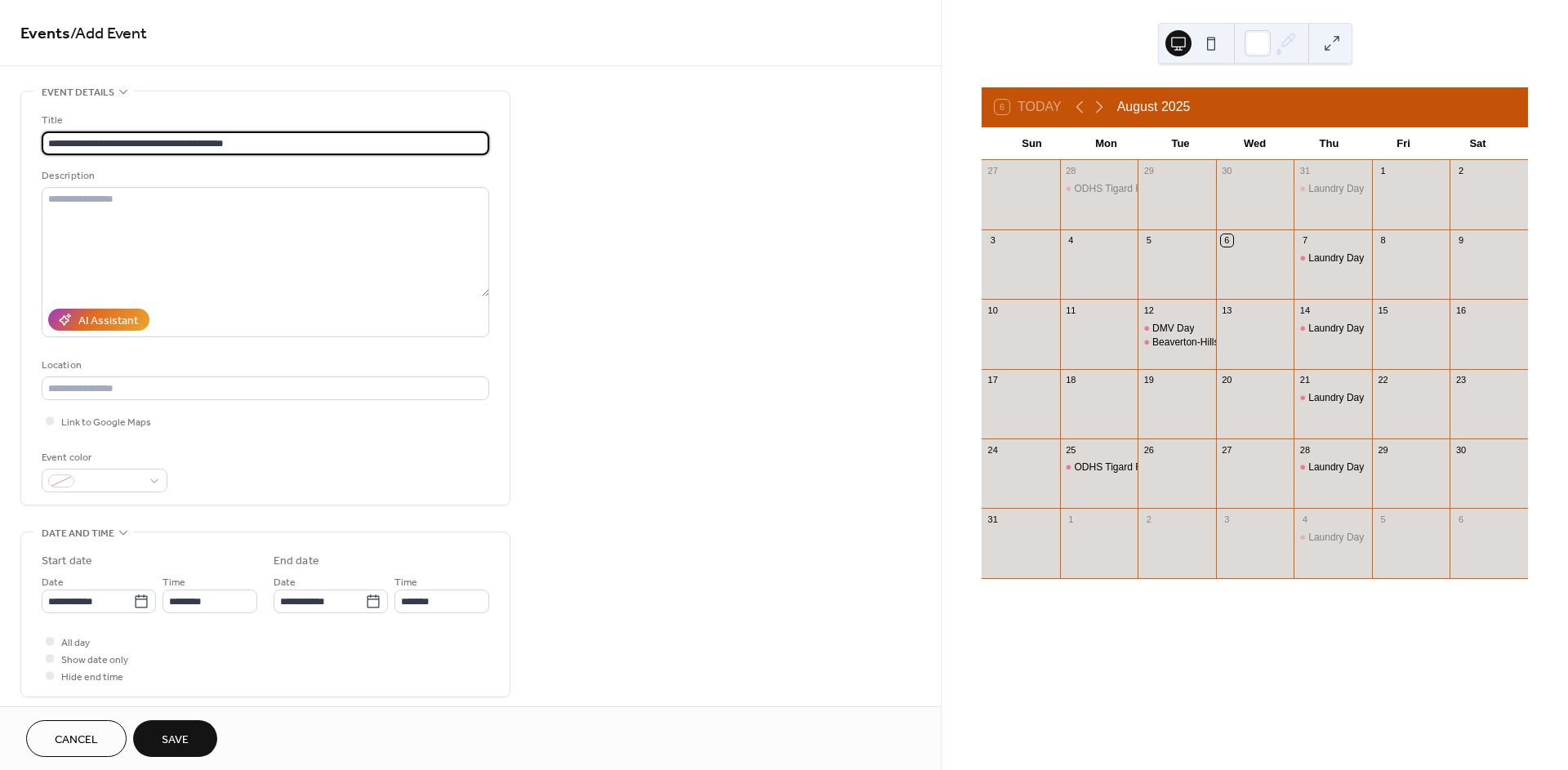type on "**********" 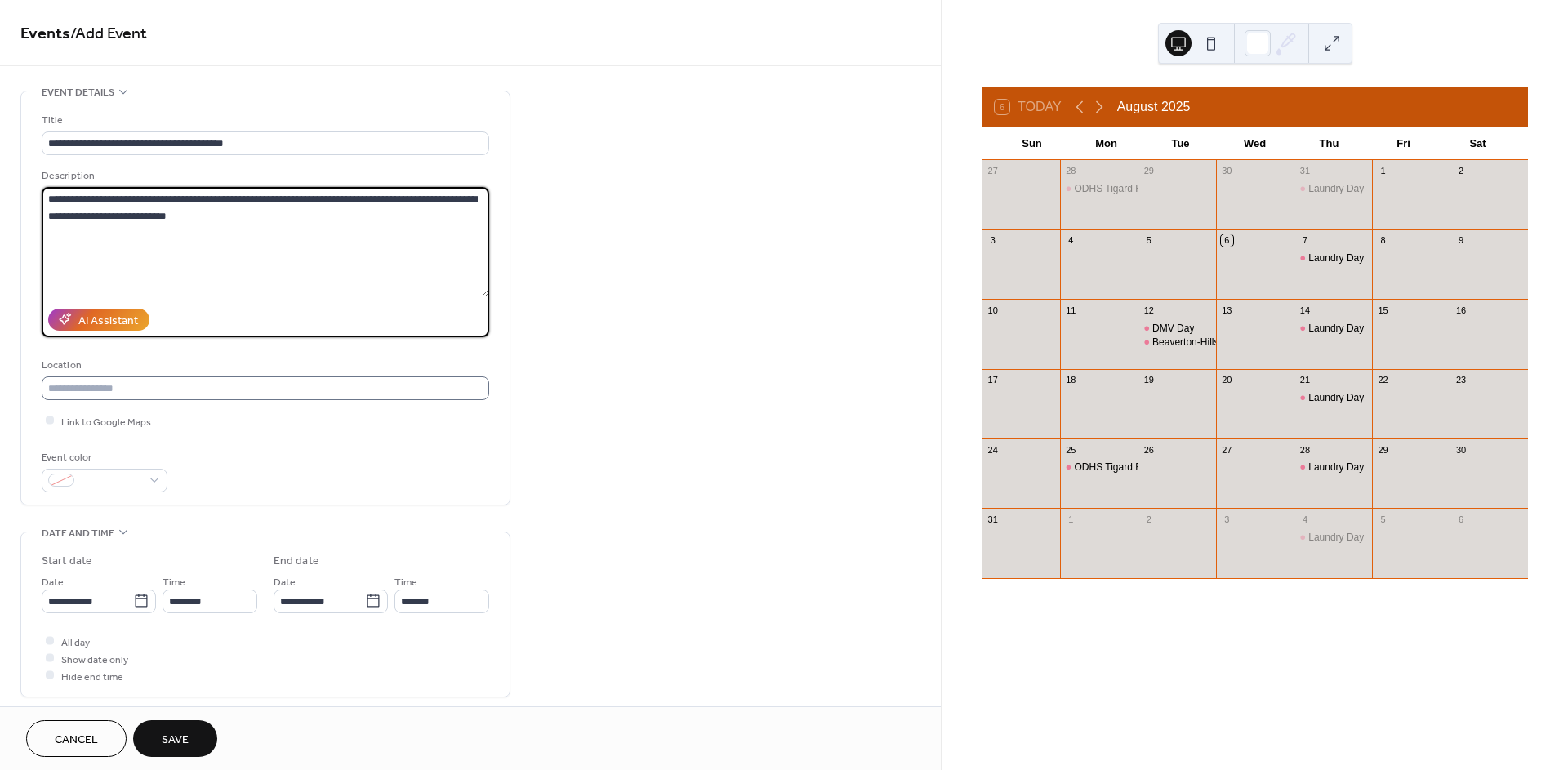 type on "**********" 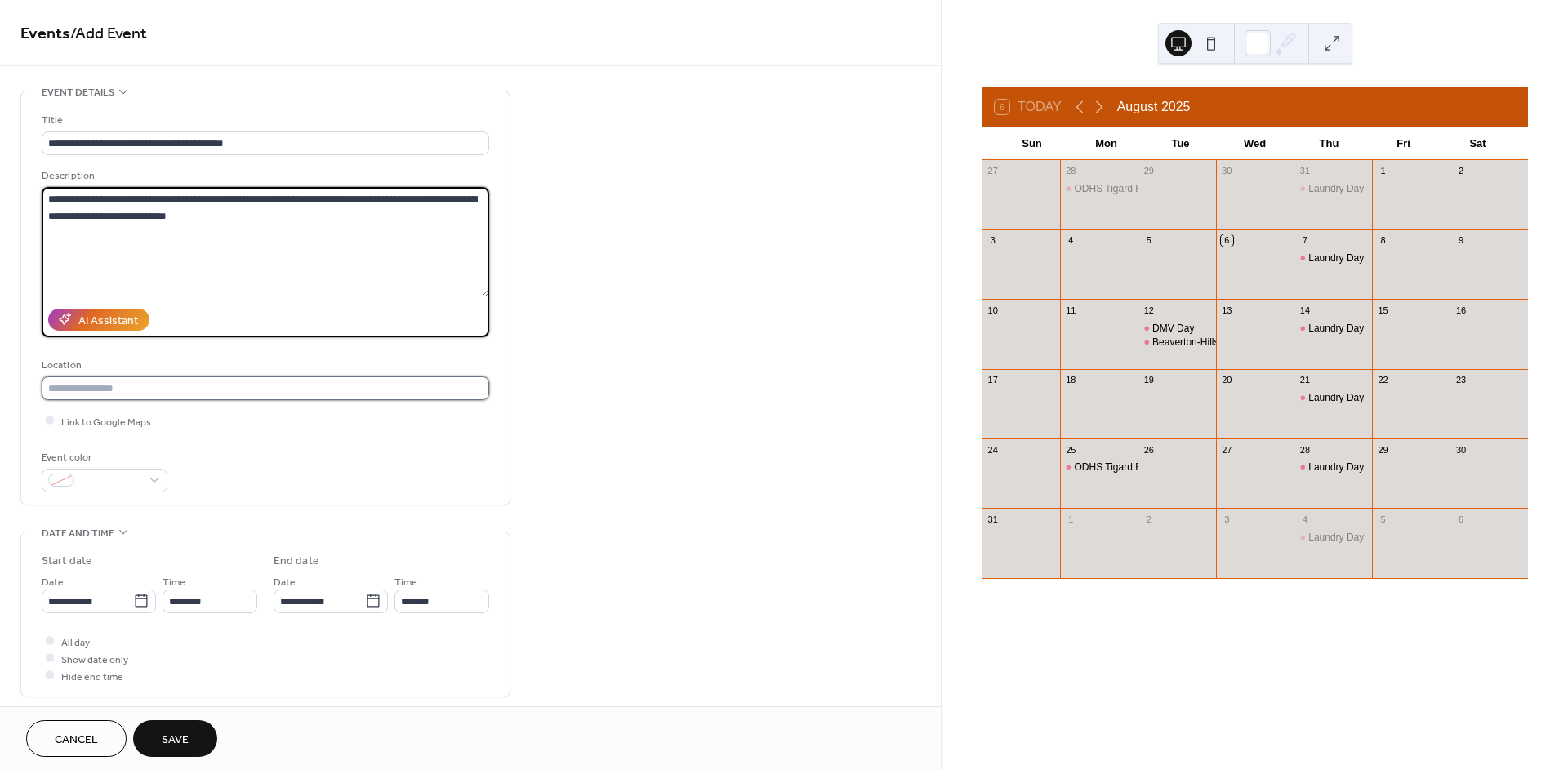 click at bounding box center (265, 388) 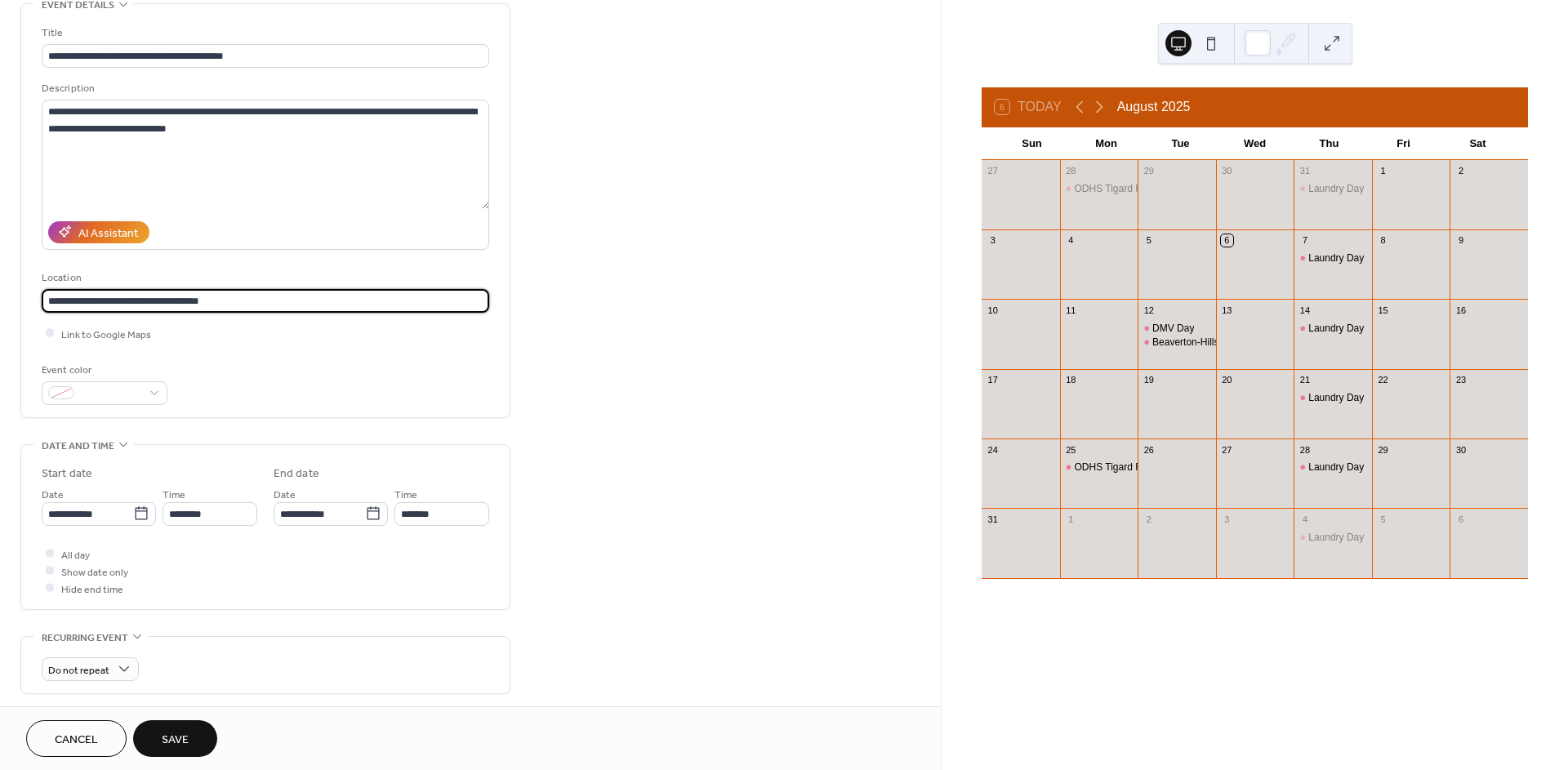 scroll, scrollTop: 91, scrollLeft: 0, axis: vertical 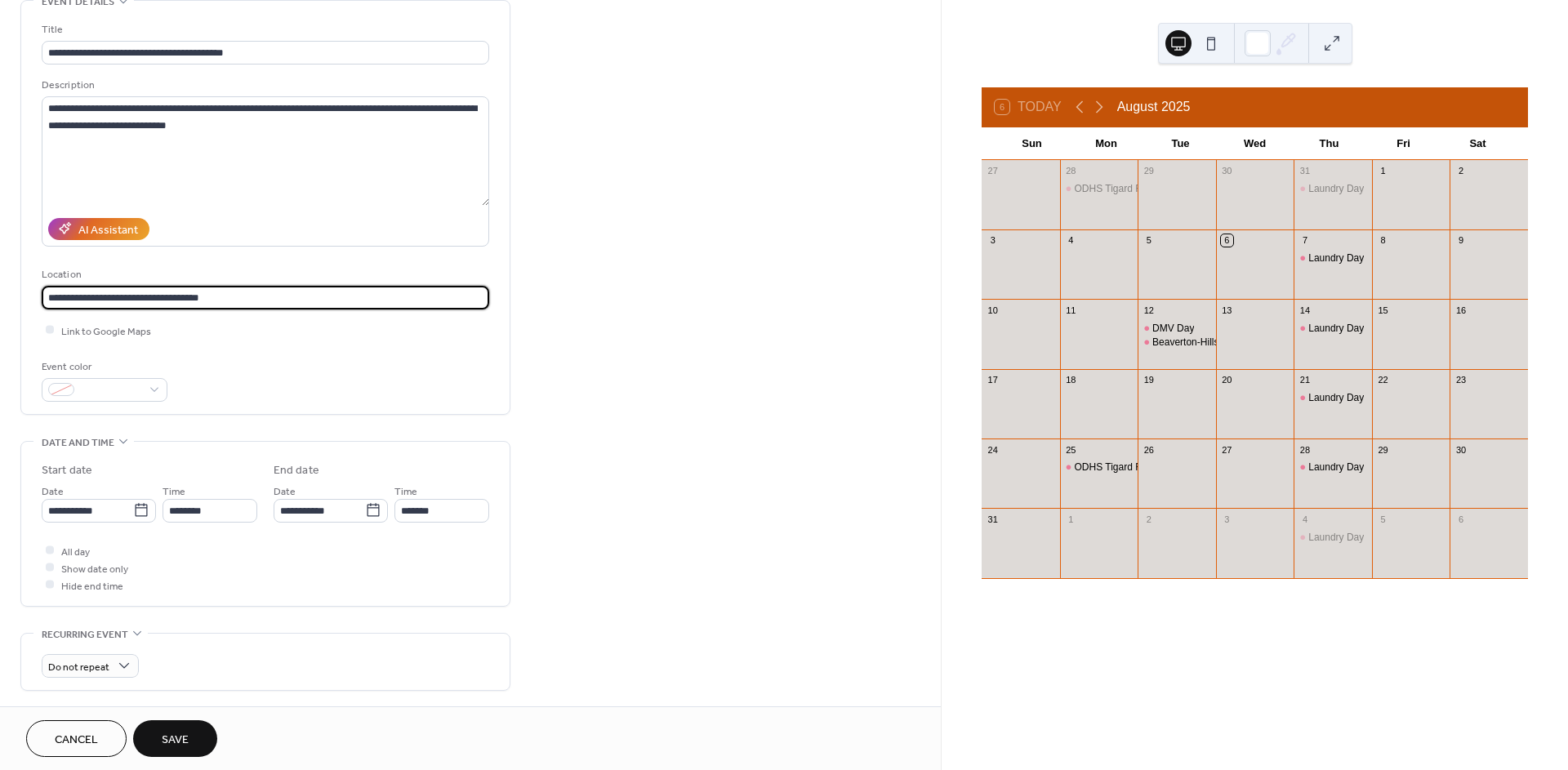type on "**********" 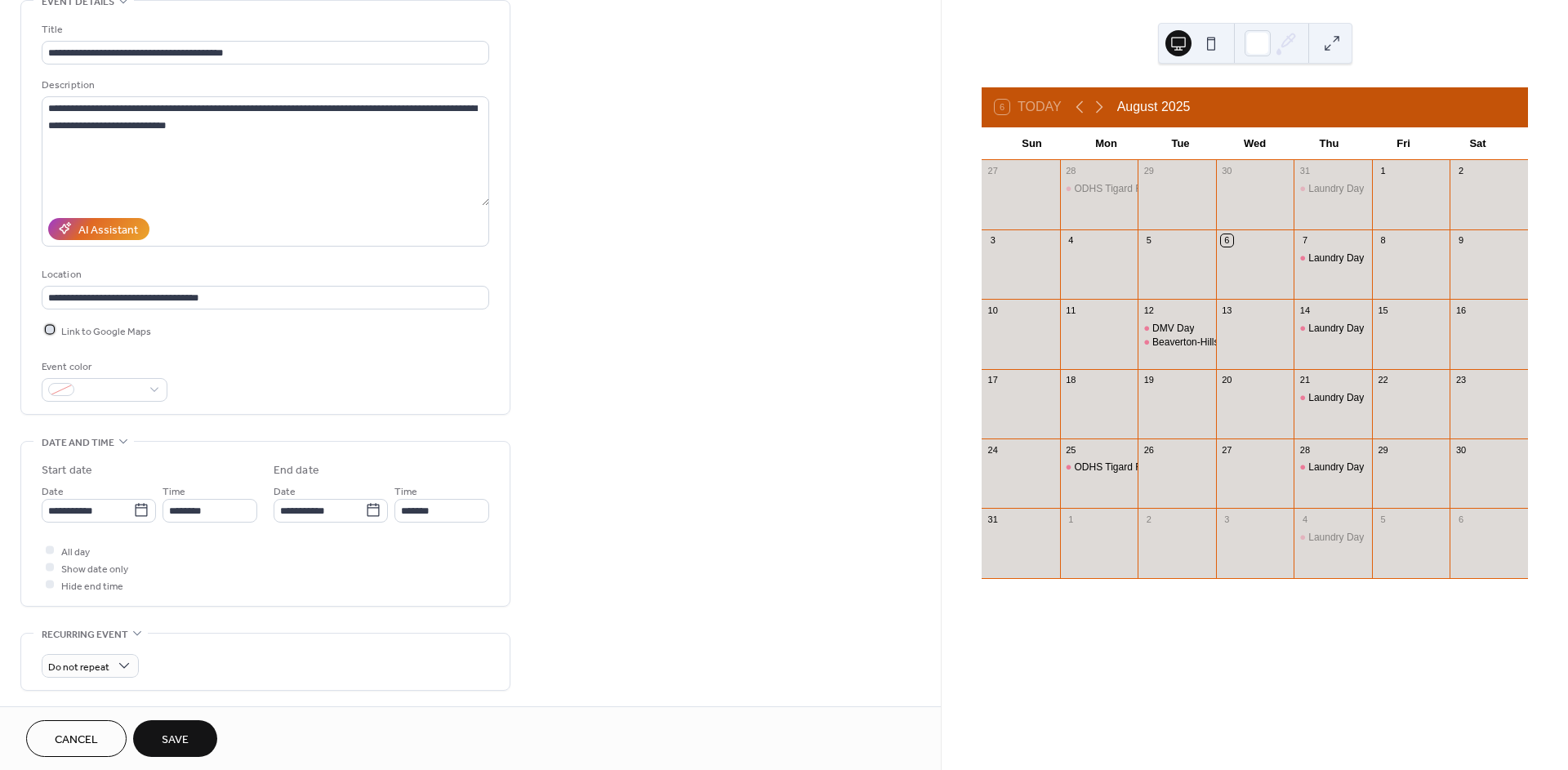 click on "Link to Google Maps" at bounding box center (106, 331) 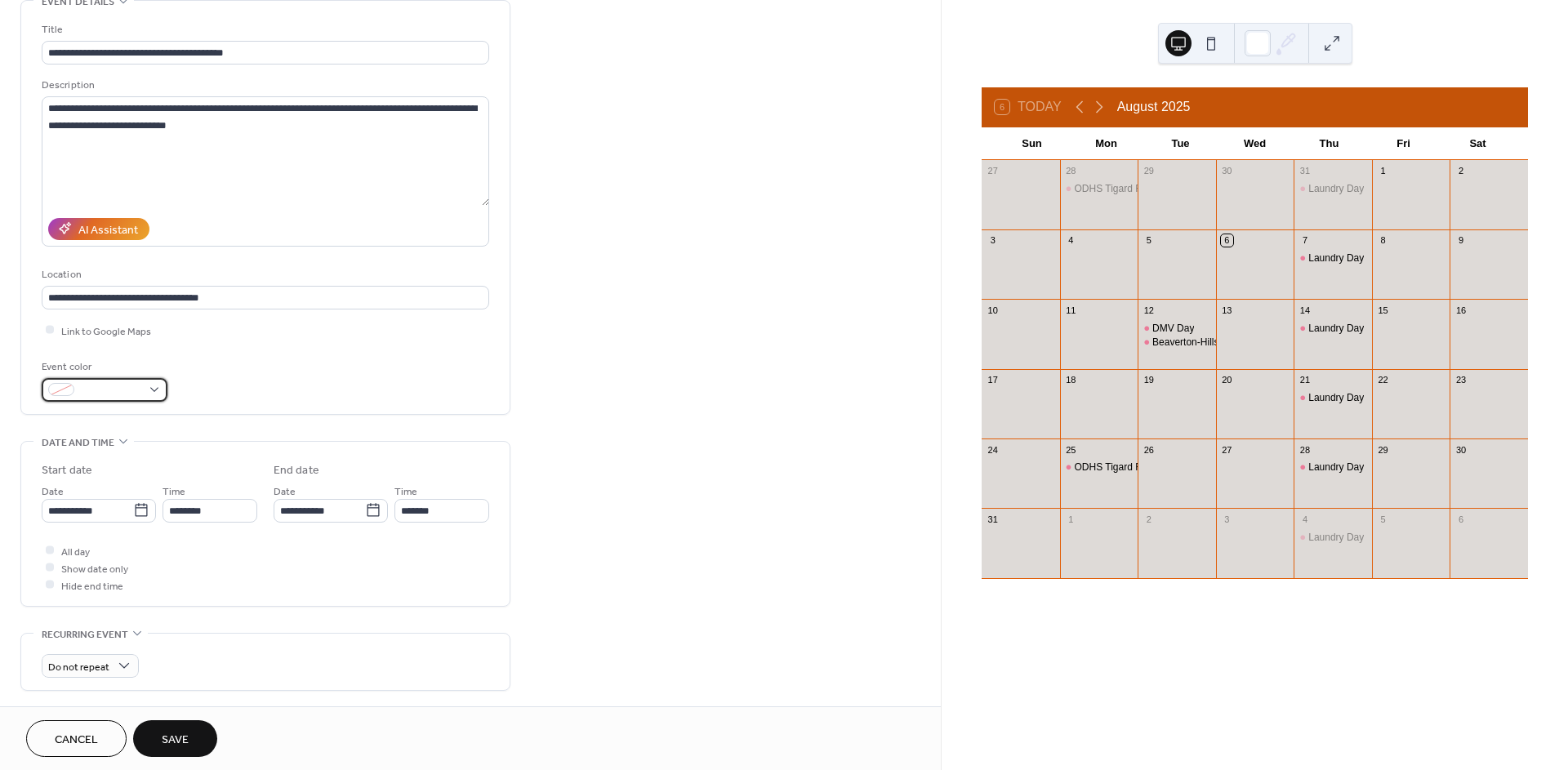 click at bounding box center (105, 389) 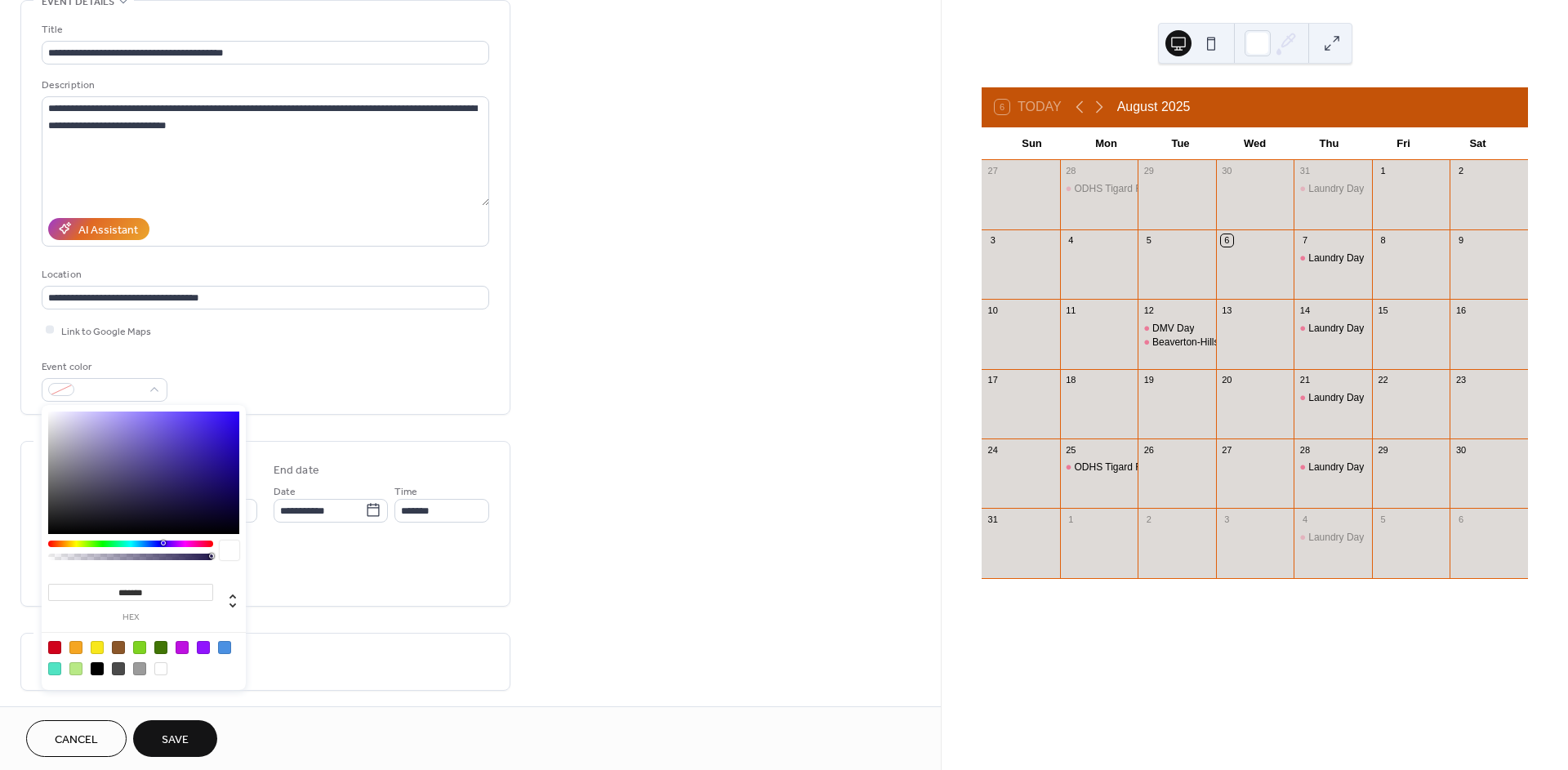 click at bounding box center [140, 648] 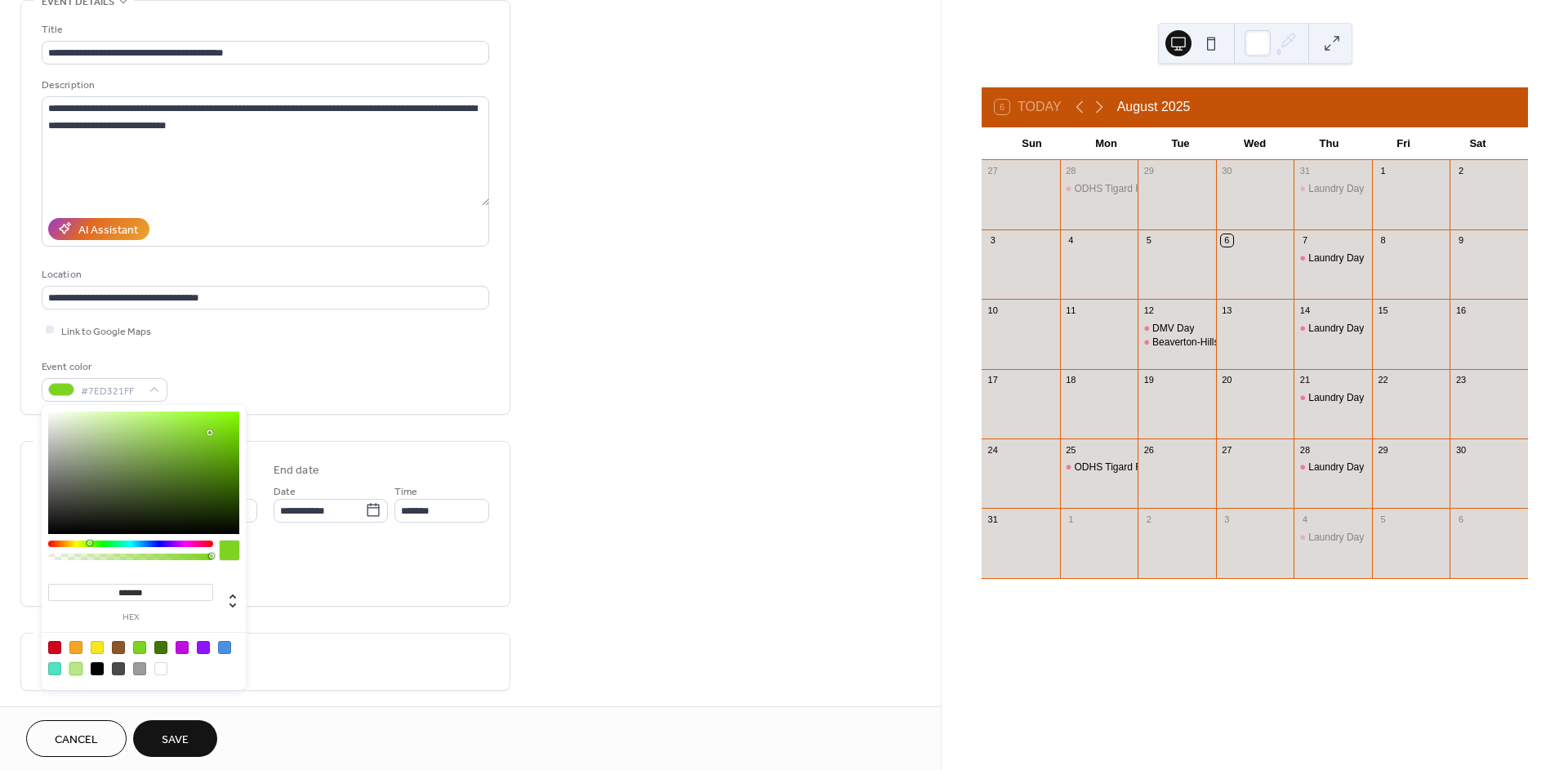 click at bounding box center (76, 669) 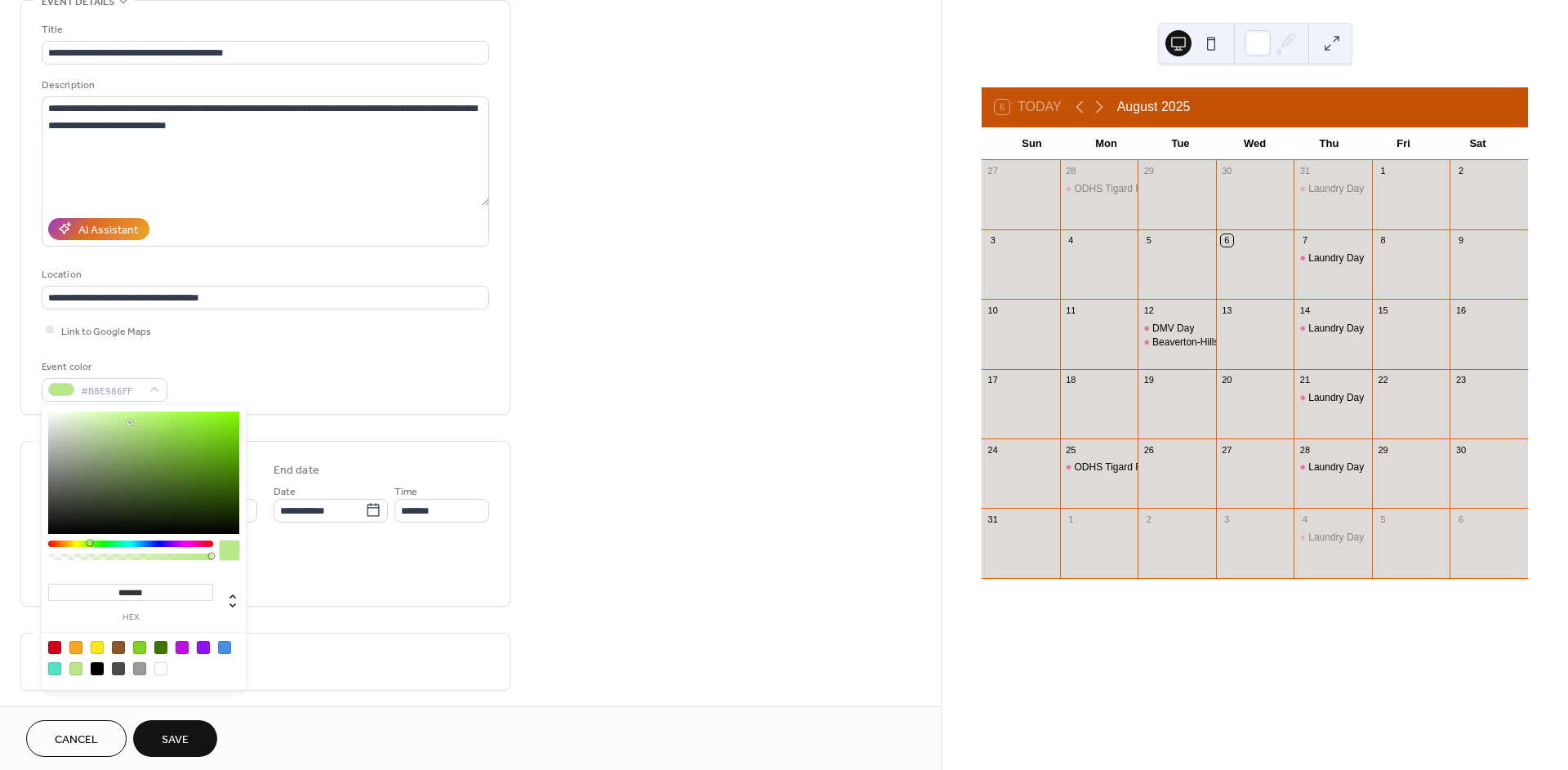 click at bounding box center [144, 657] 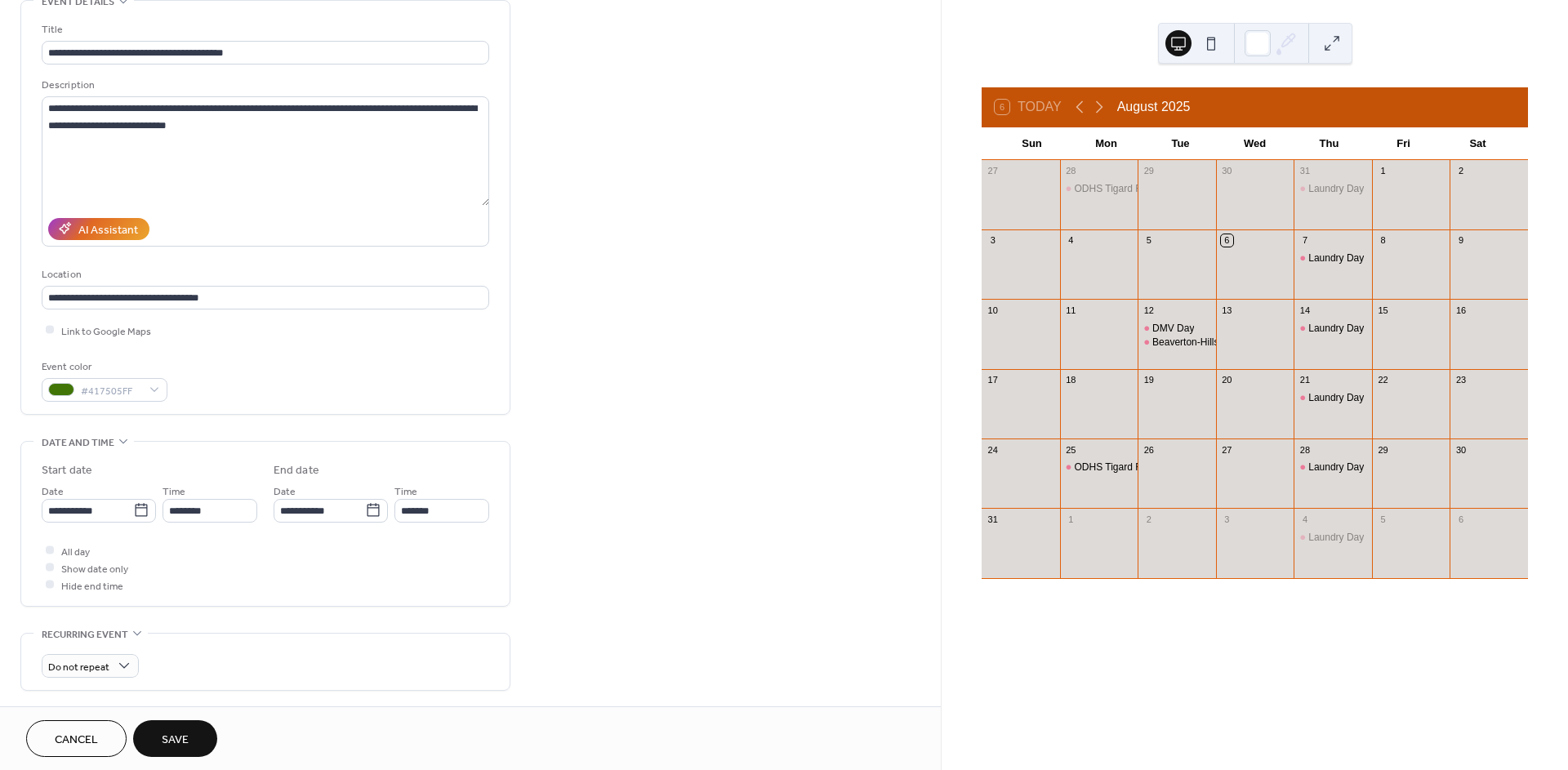 click on "**********" at bounding box center (265, 523) 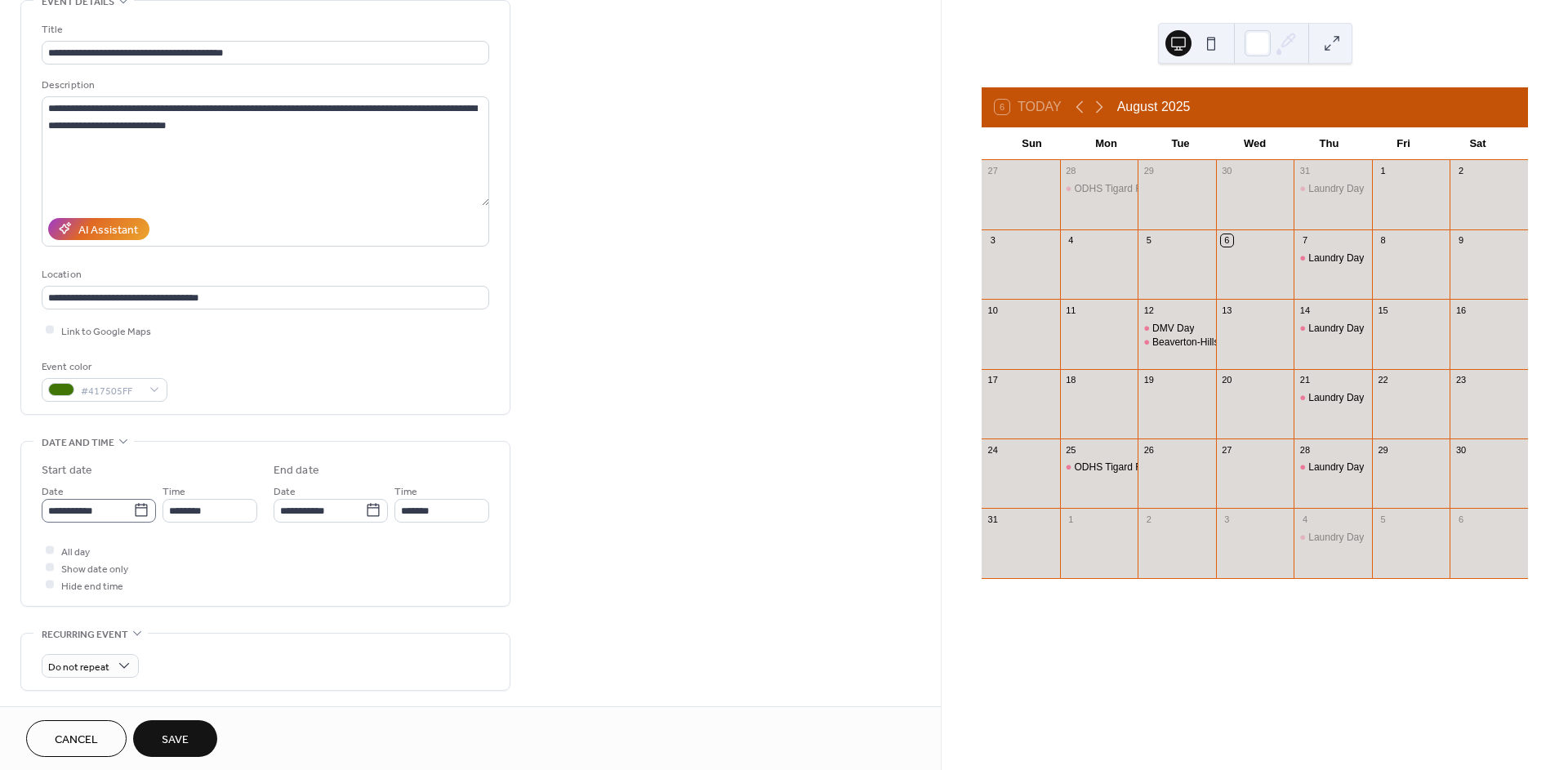click on "**********" at bounding box center [784, 385] 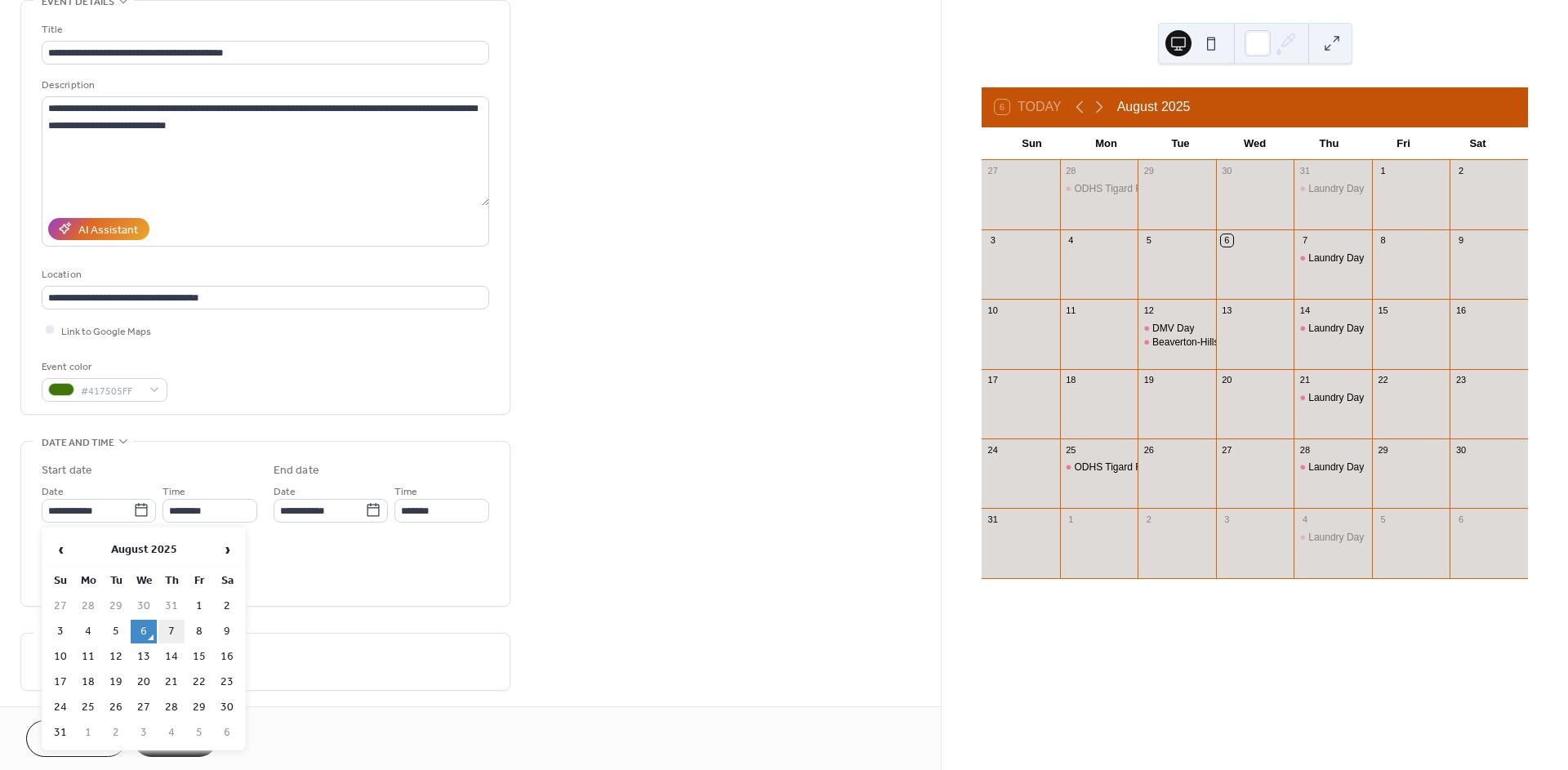 click on "7" at bounding box center (172, 631) 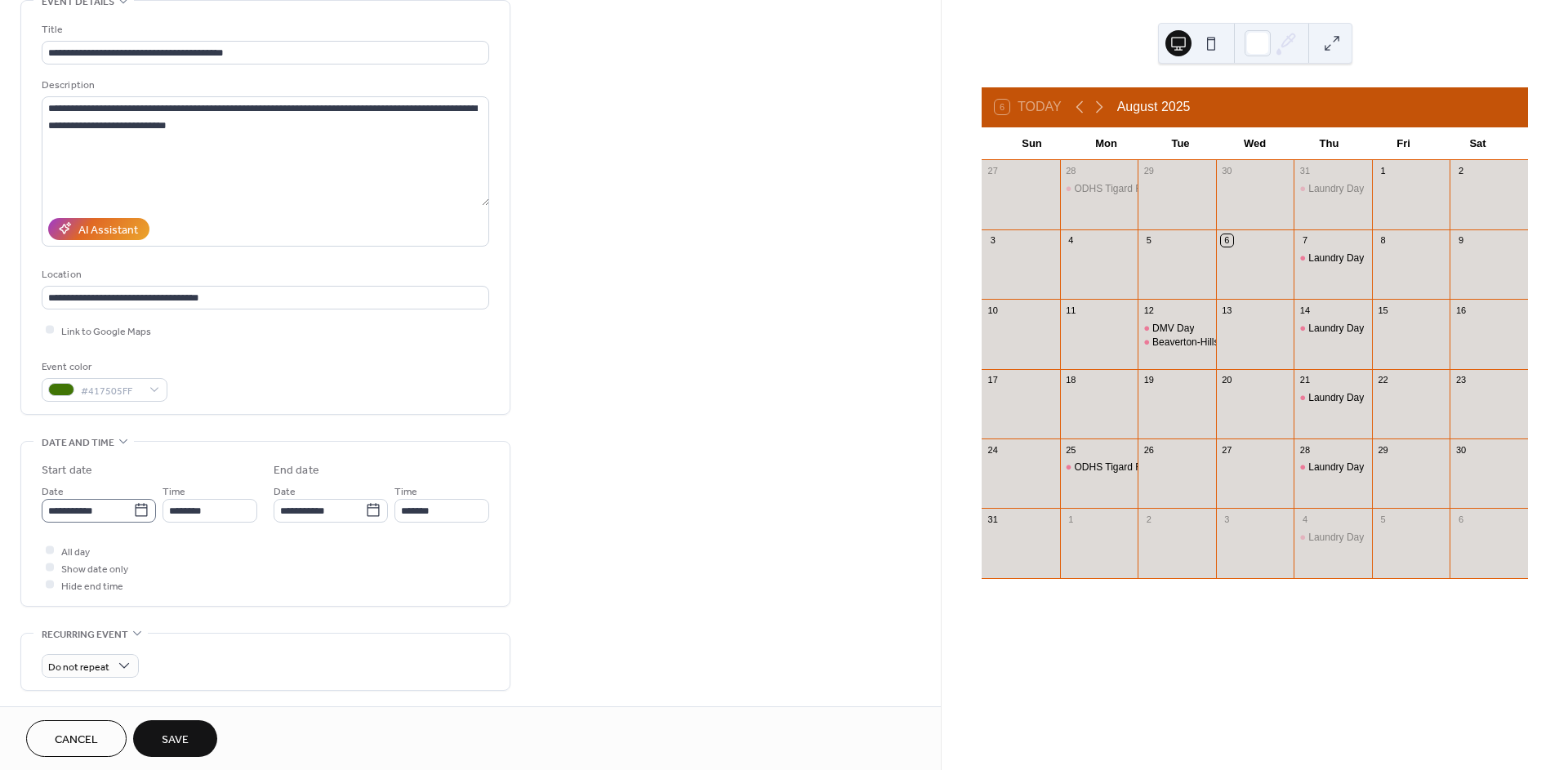 click 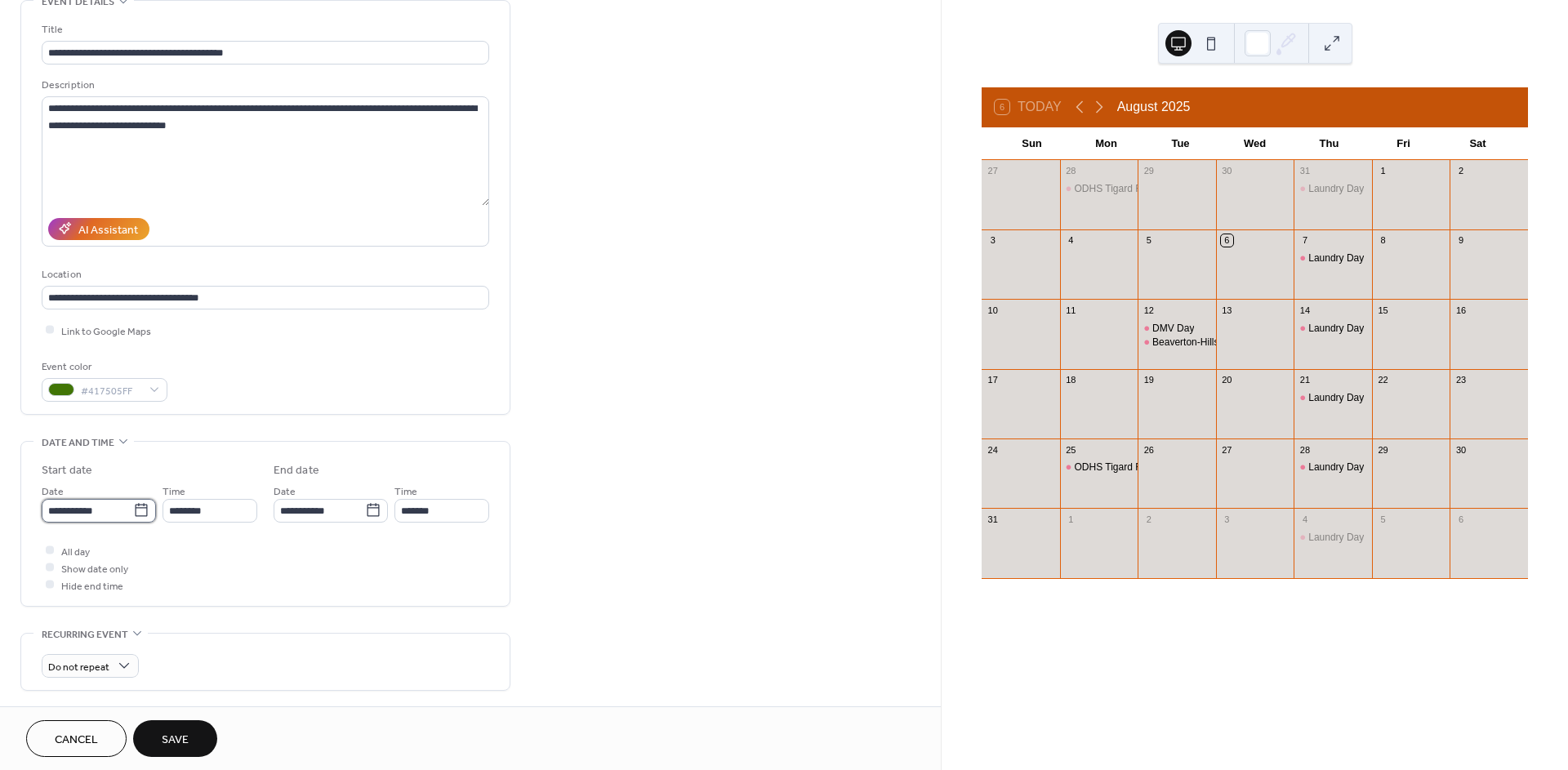 click on "**********" at bounding box center [87, 510] 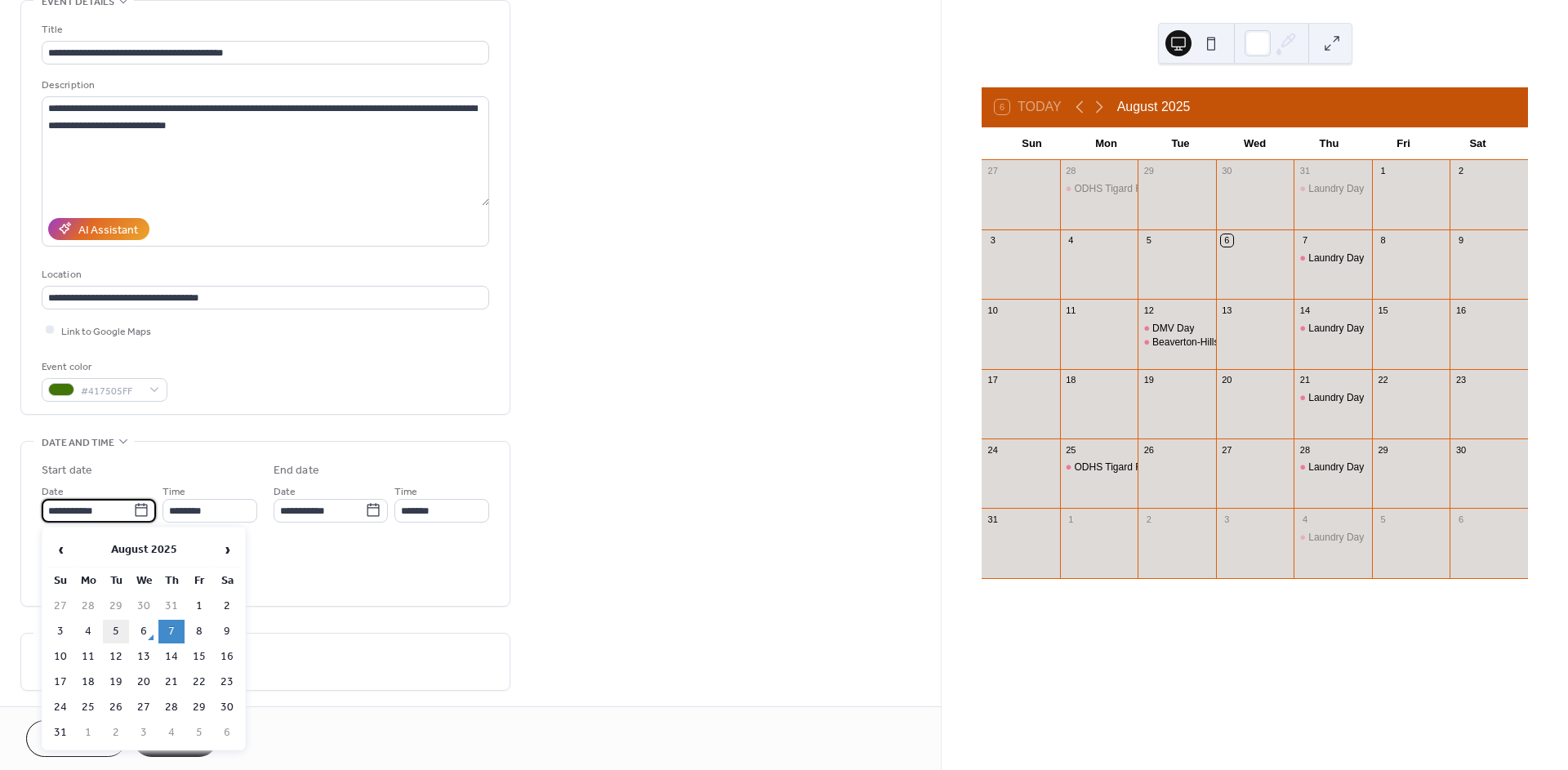 click on "5" at bounding box center (116, 631) 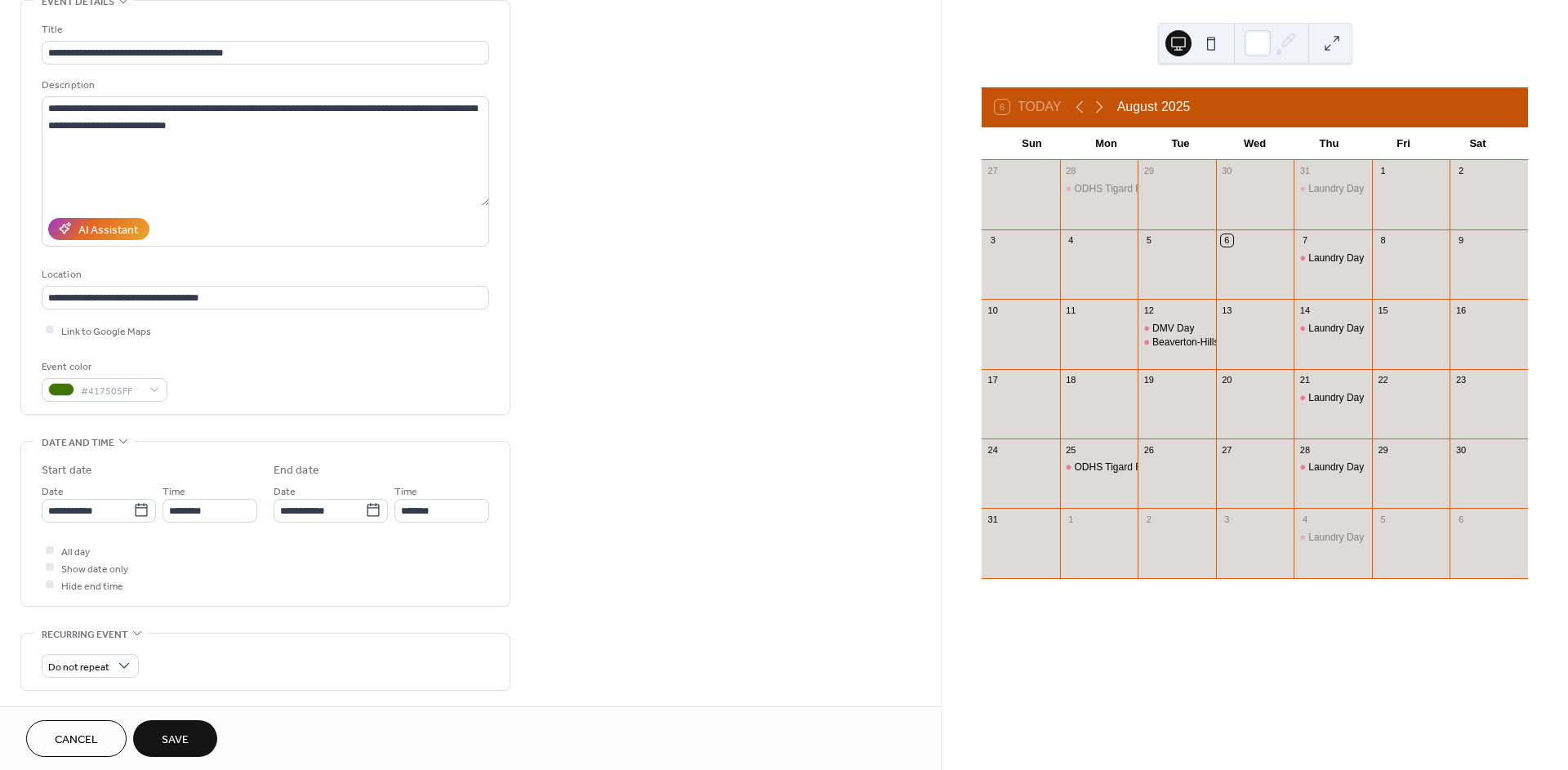 click on "All day Show date only Hide end time" at bounding box center [265, 567] 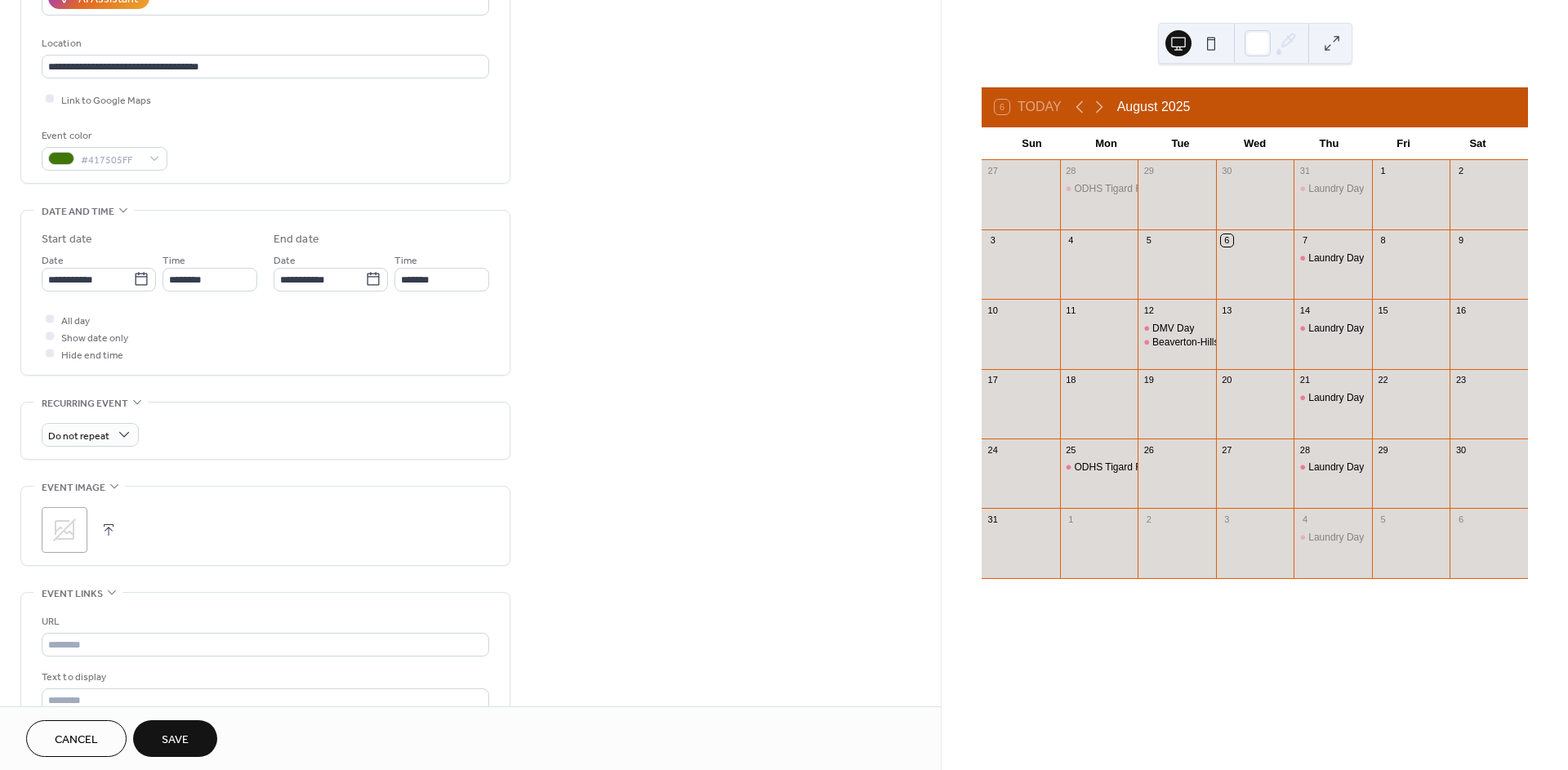 scroll, scrollTop: 363, scrollLeft: 0, axis: vertical 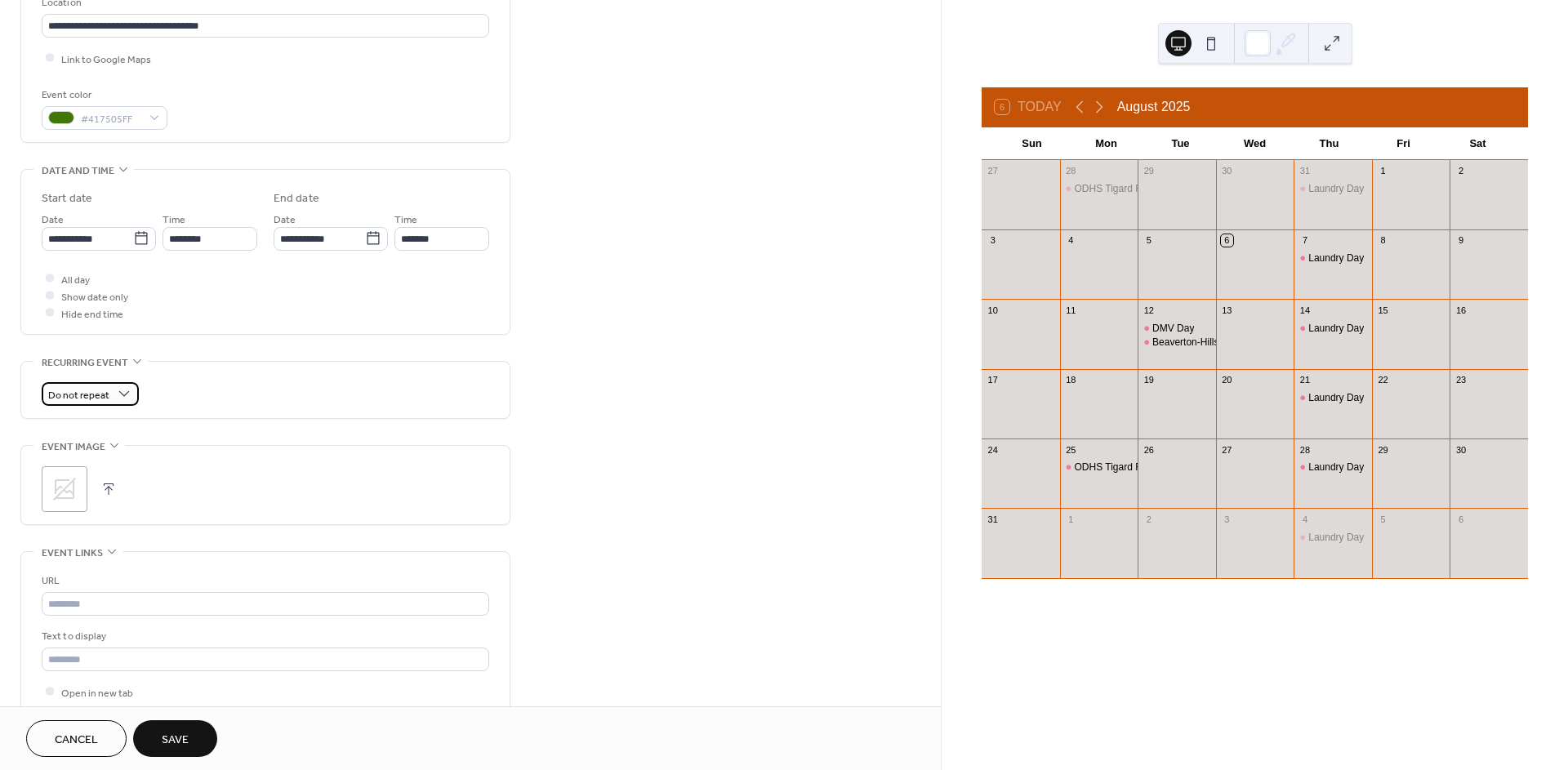 click on "Do not repeat" at bounding box center (78, 394) 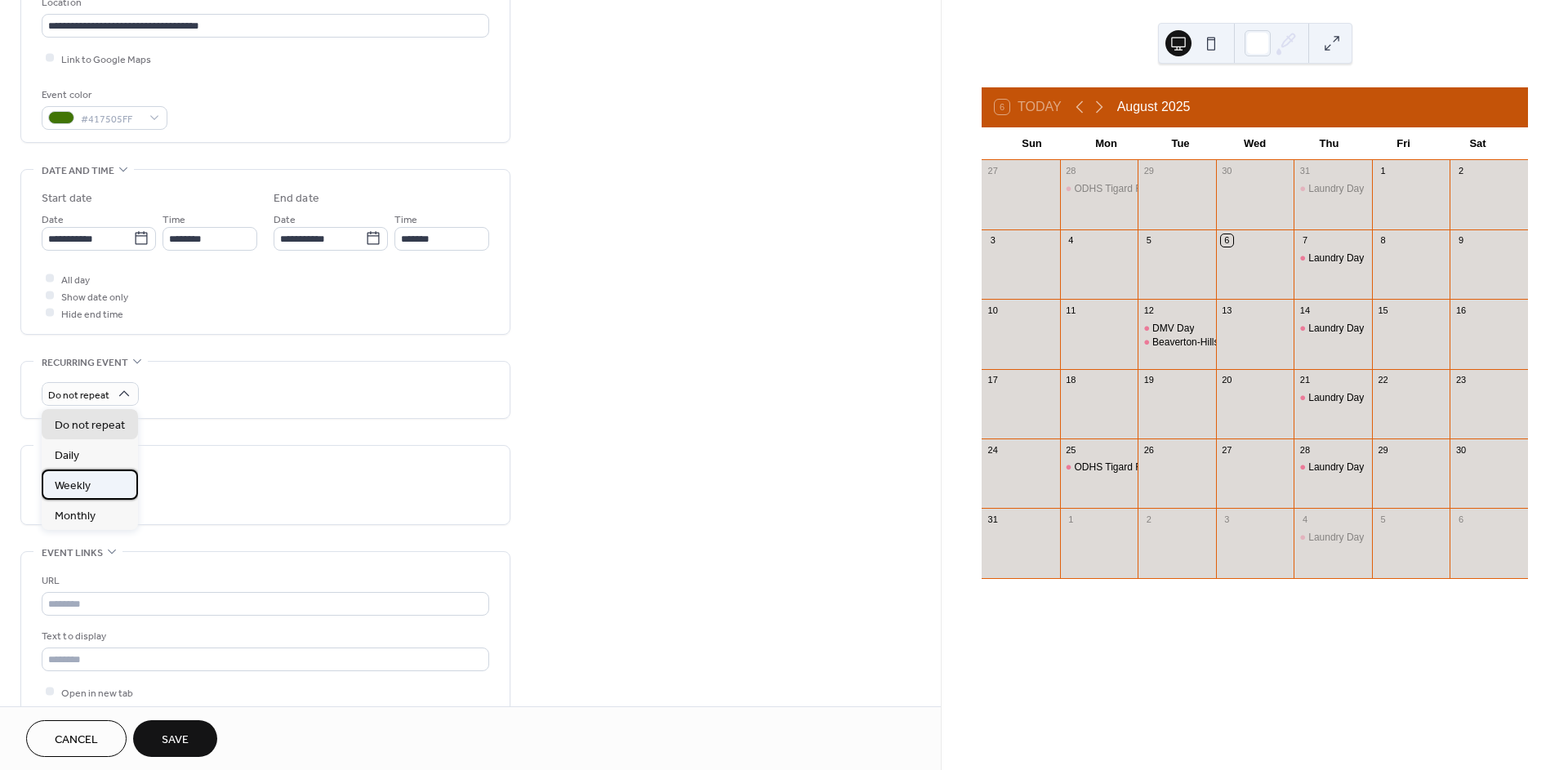 click on "Weekly" at bounding box center (90, 484) 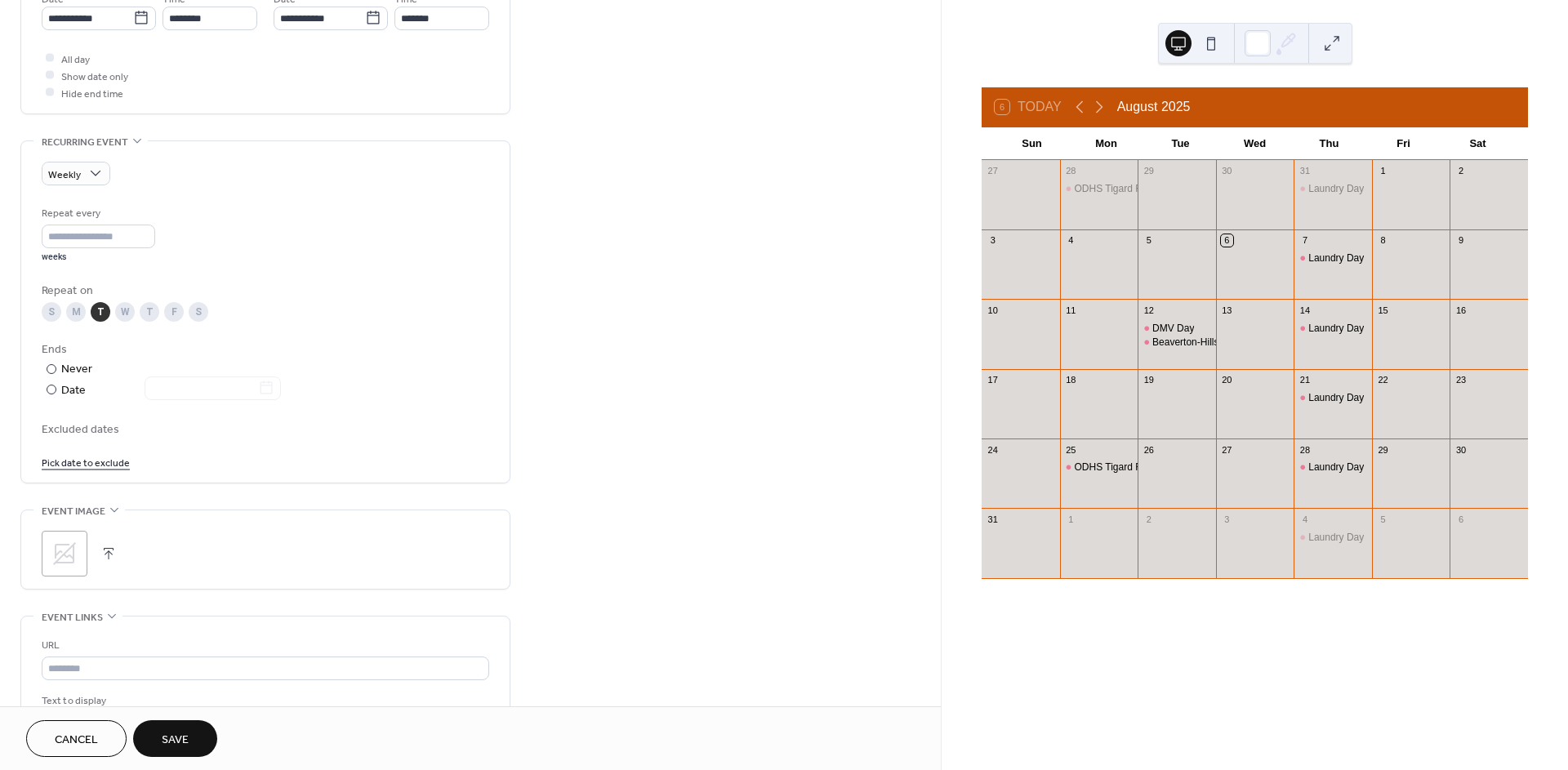 scroll, scrollTop: 634, scrollLeft: 0, axis: vertical 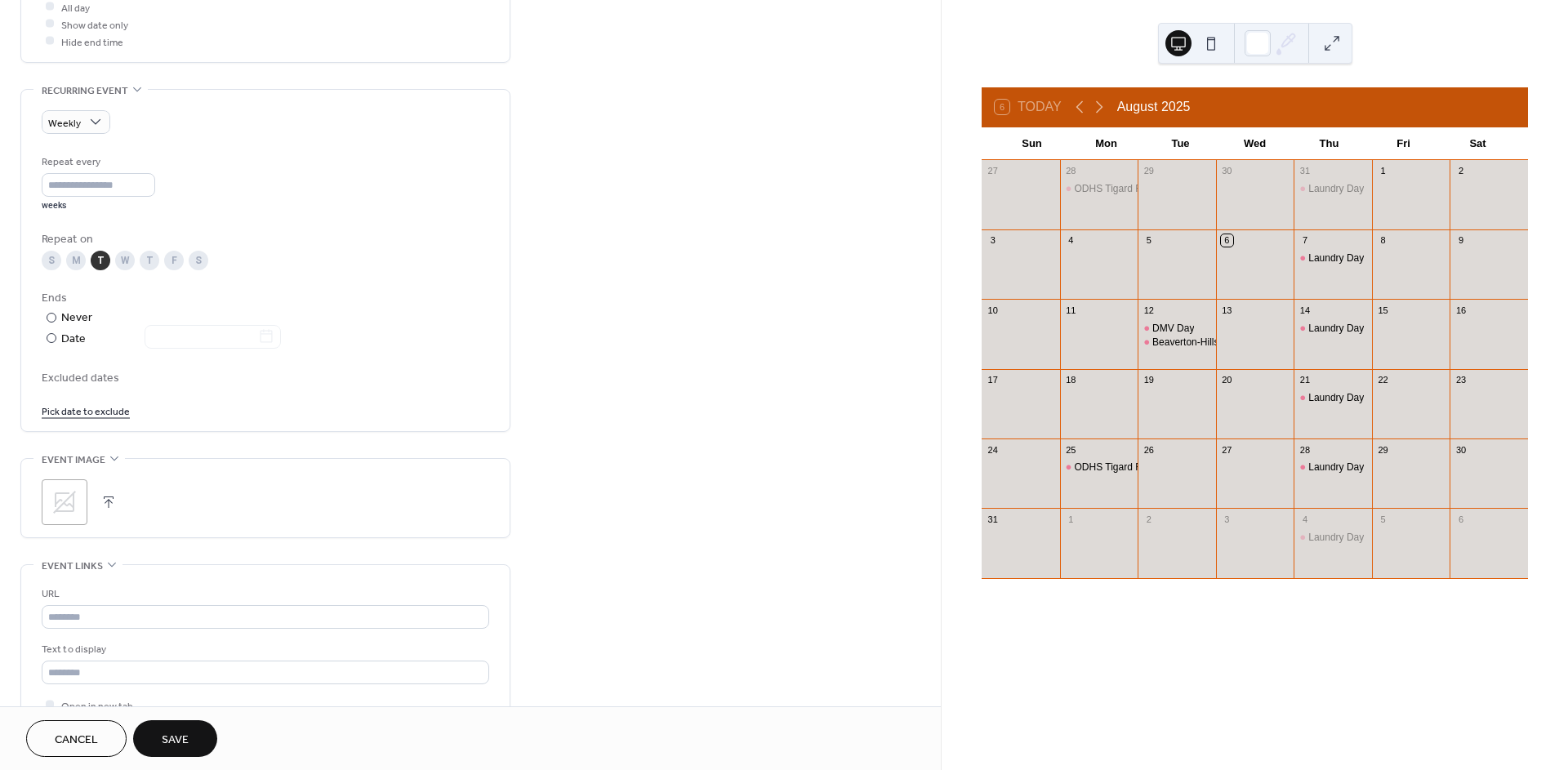 click on ";" at bounding box center (65, 502) 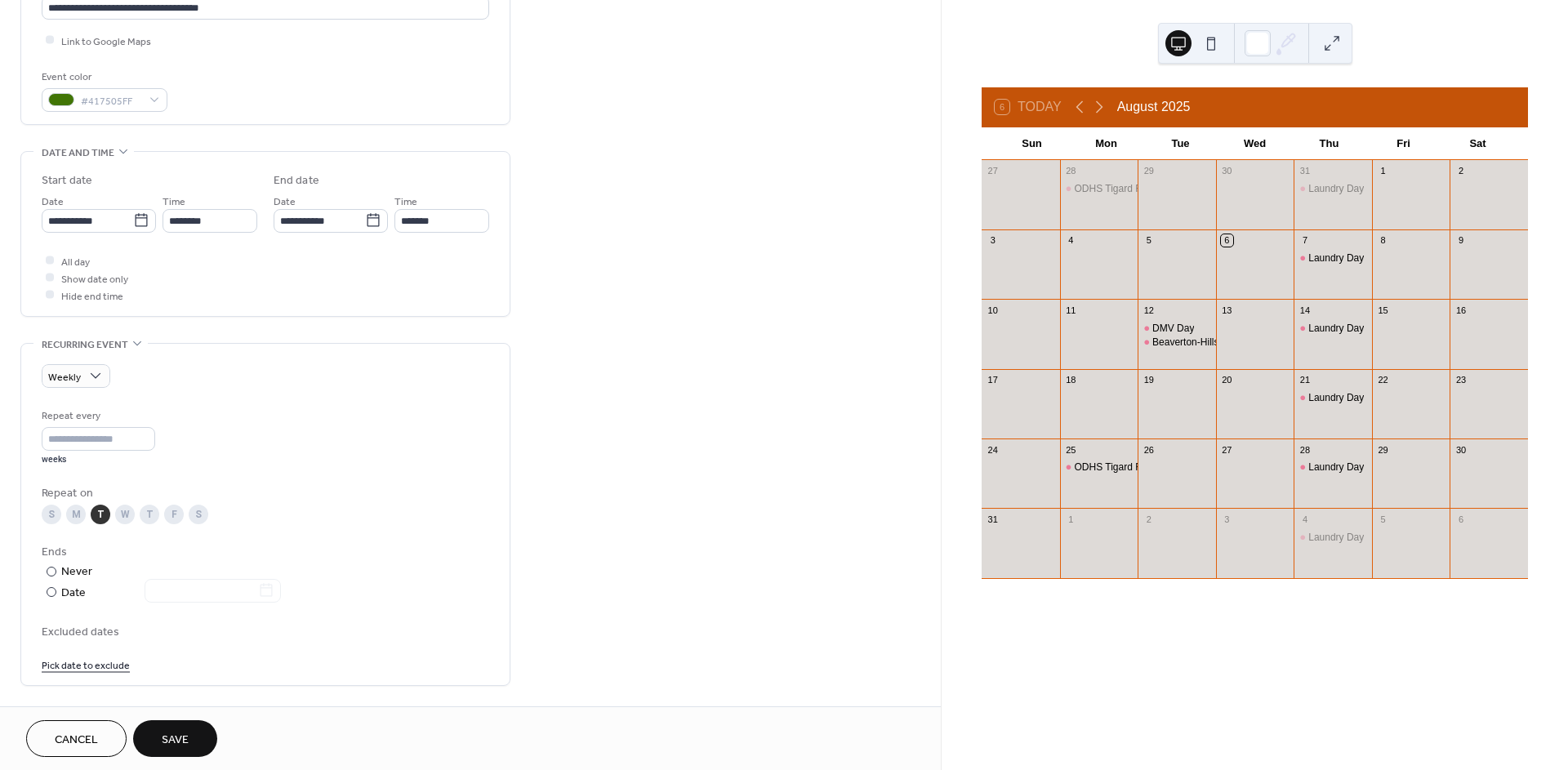 scroll, scrollTop: 363, scrollLeft: 0, axis: vertical 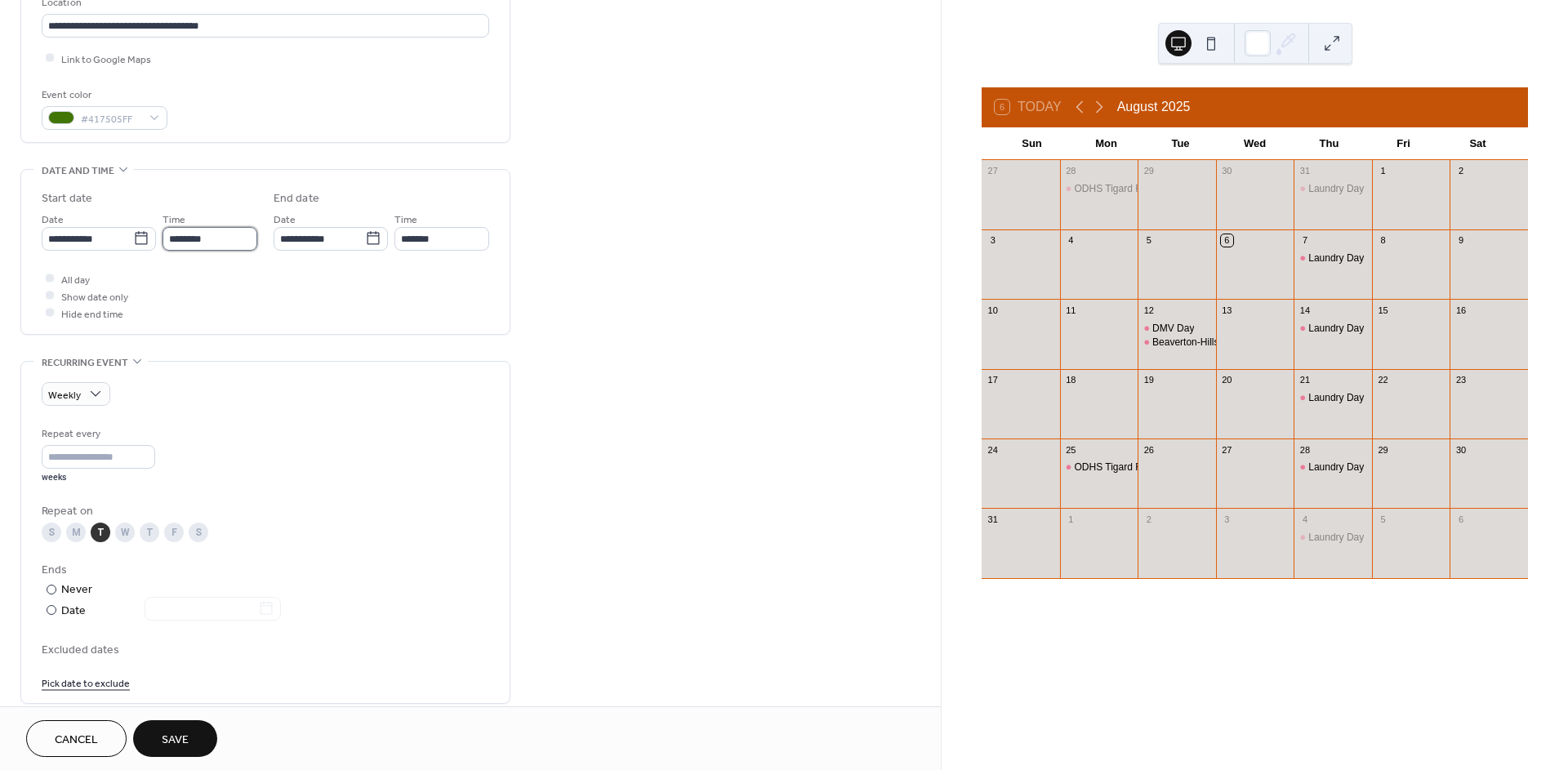 click on "********" at bounding box center [210, 238] 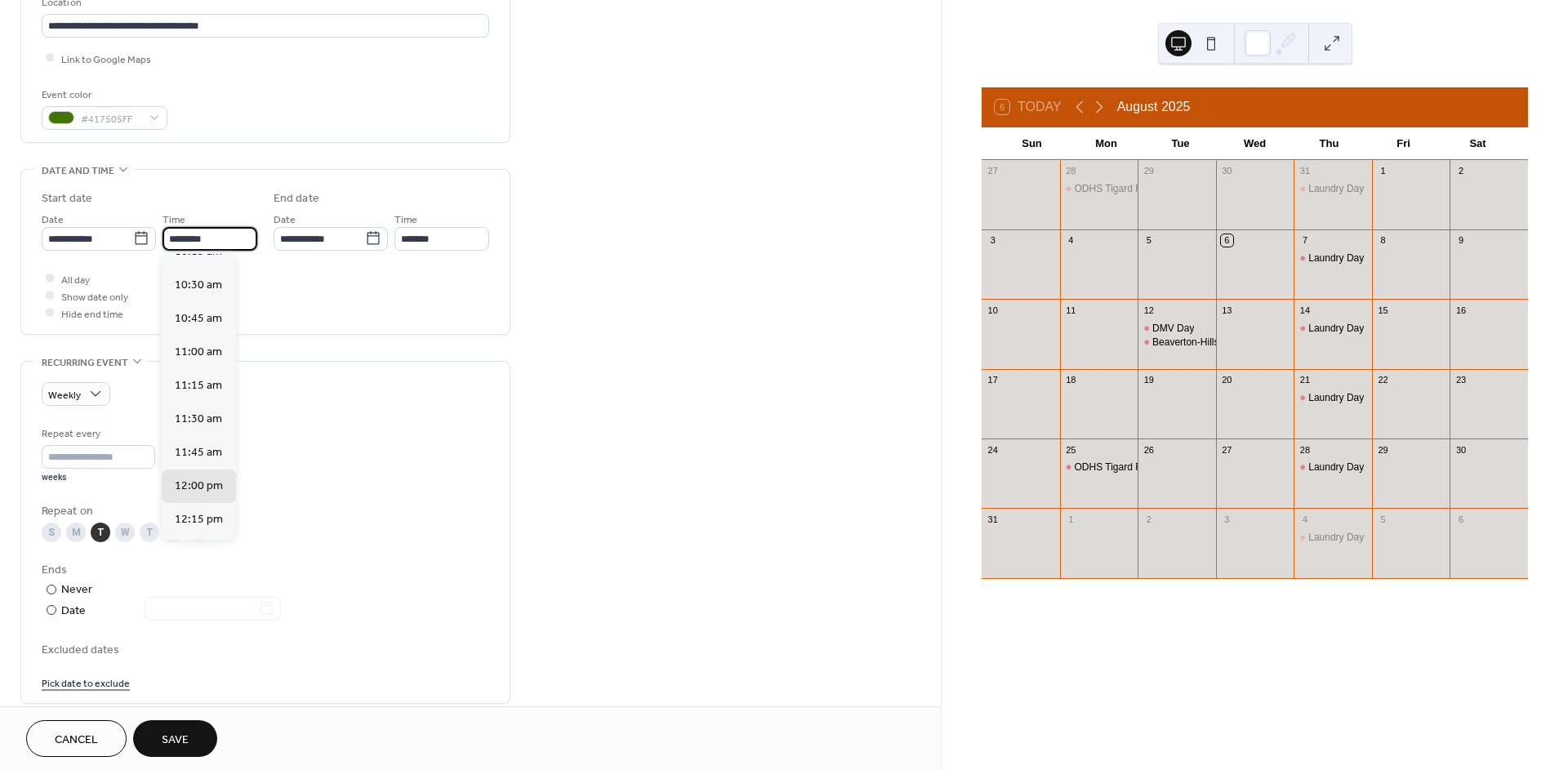 scroll, scrollTop: 1351, scrollLeft: 0, axis: vertical 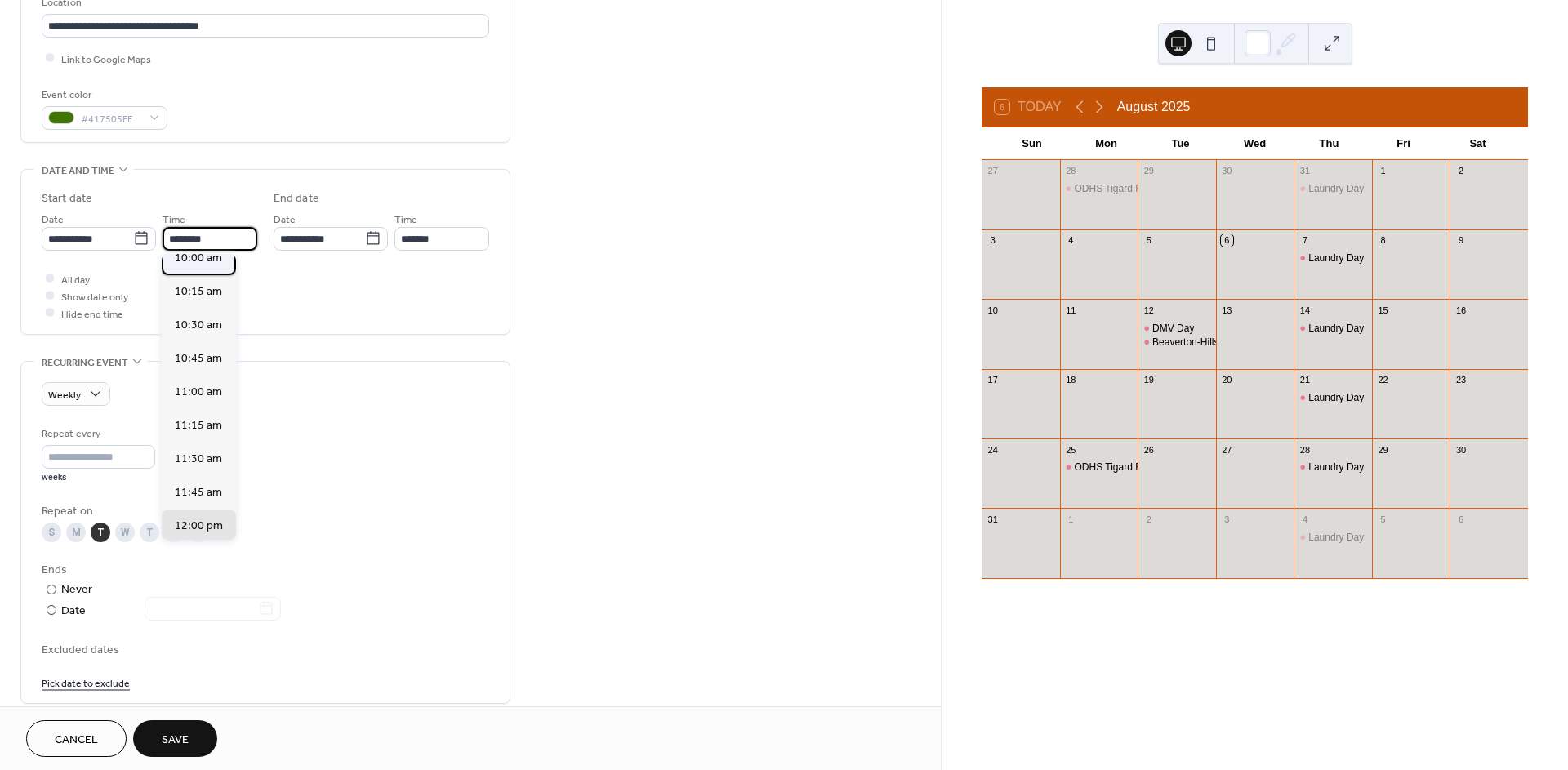 click on "10:00 am" at bounding box center [198, 257] 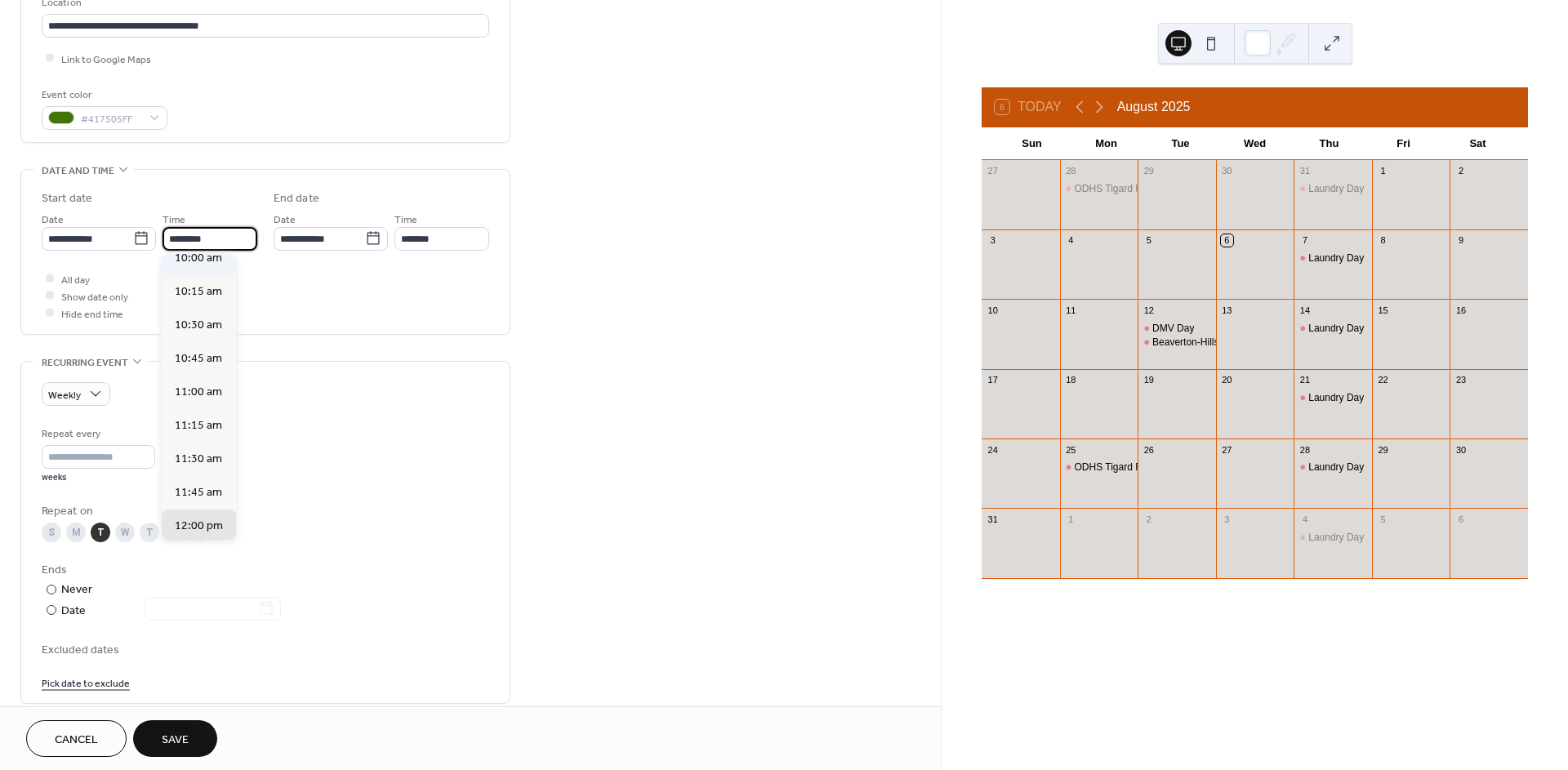 type on "********" 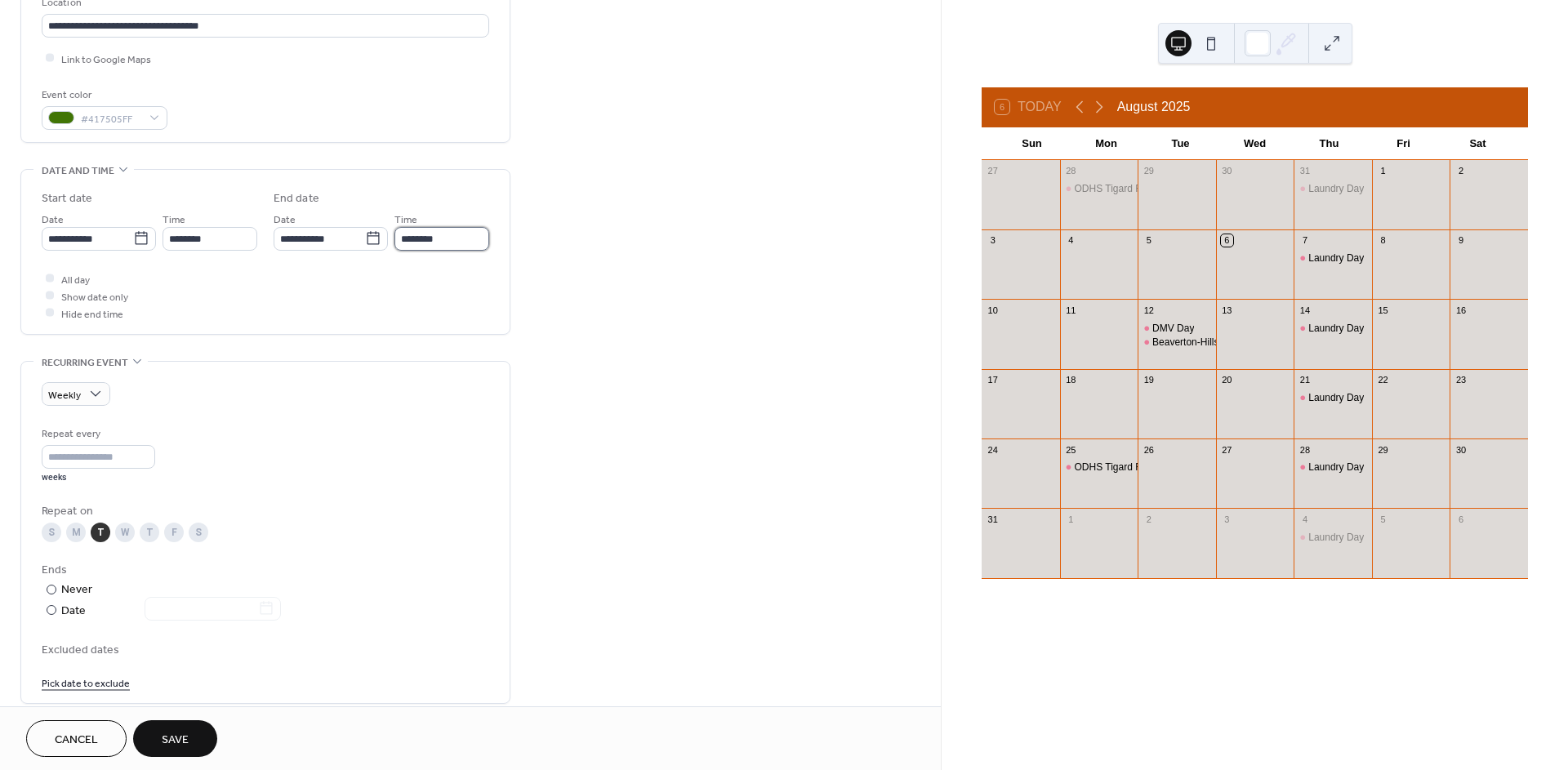 click on "********" at bounding box center [442, 238] 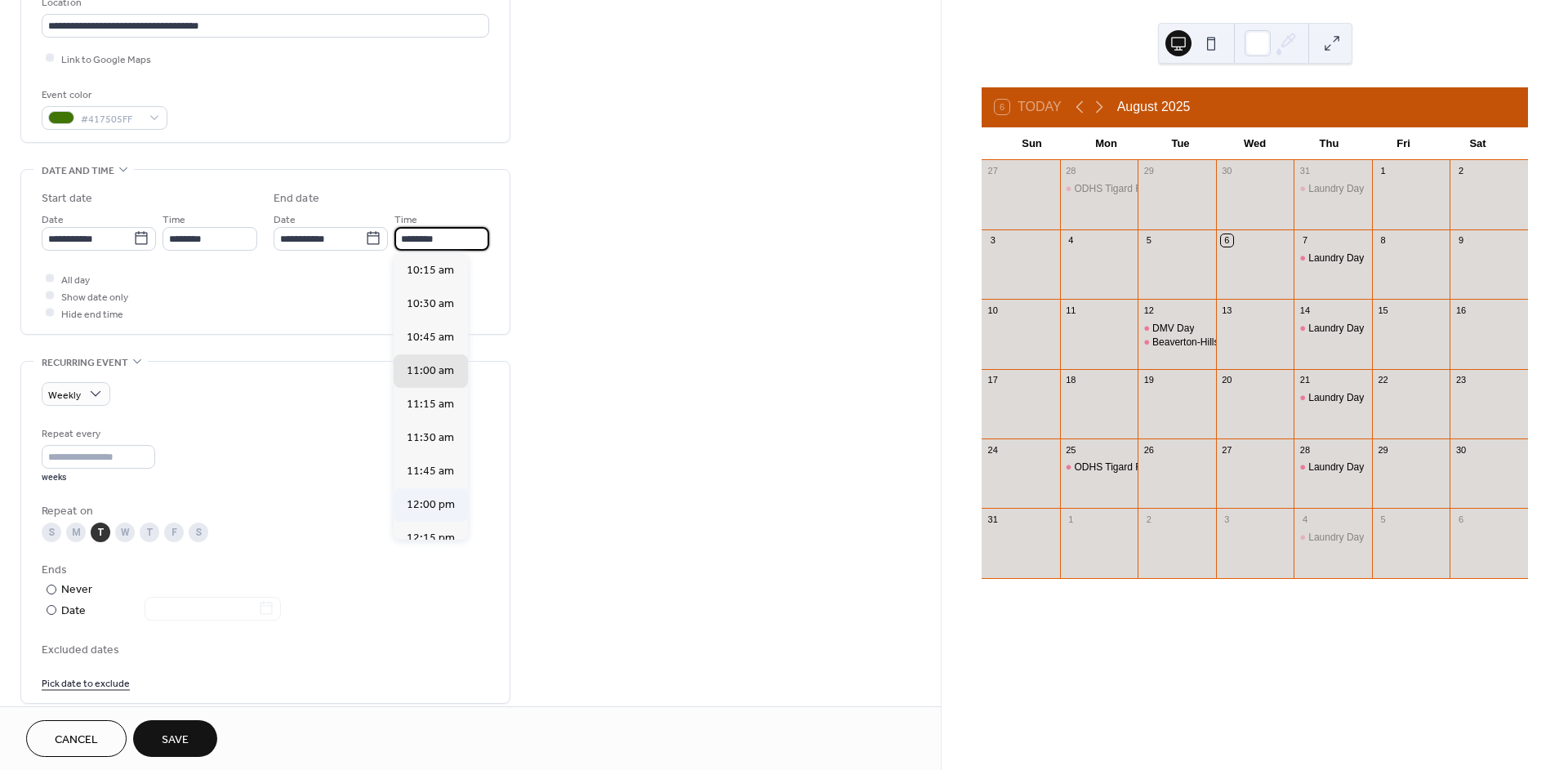 scroll, scrollTop: 91, scrollLeft: 0, axis: vertical 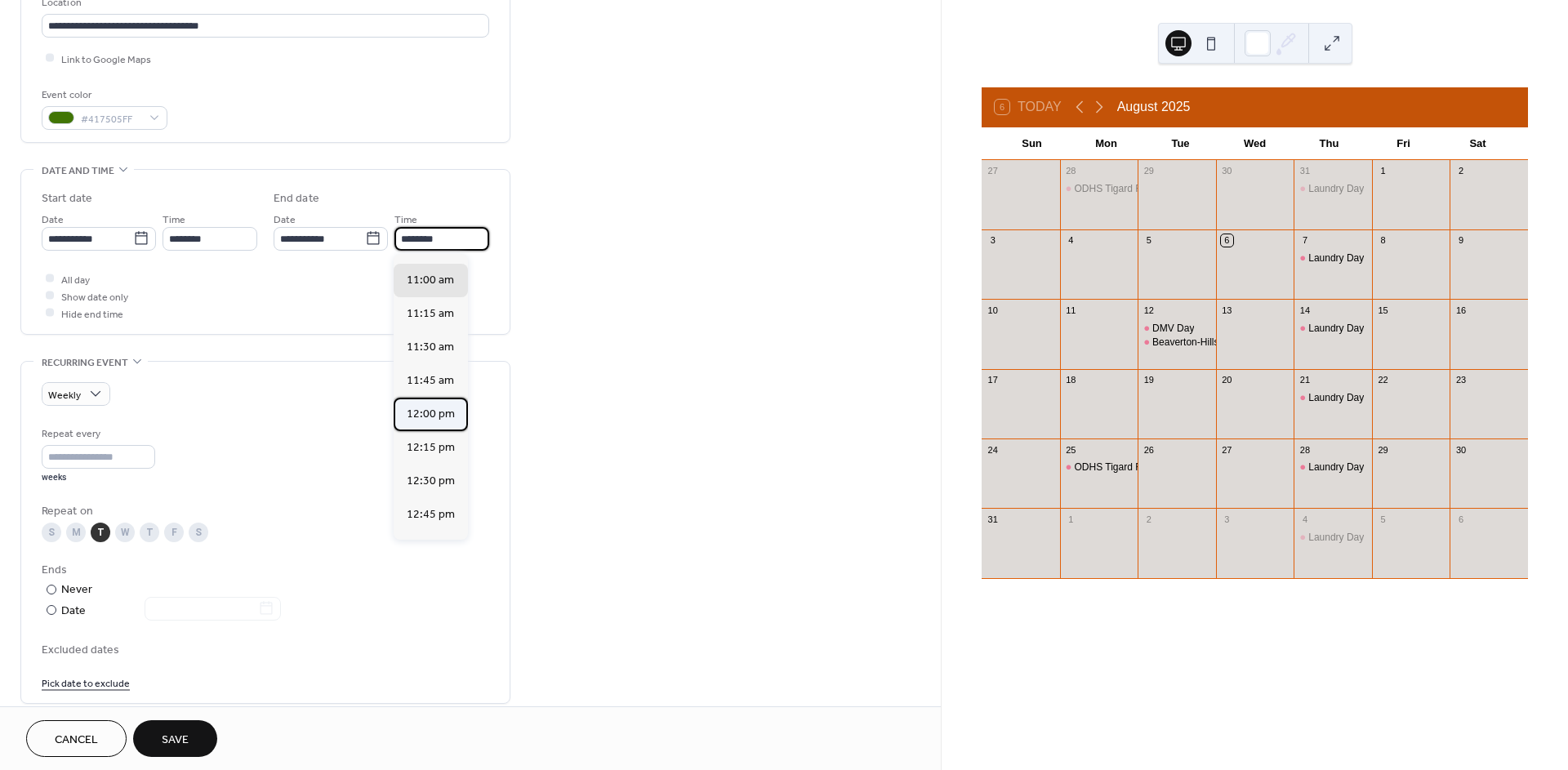 click on "12:00 pm" at bounding box center [430, 413] 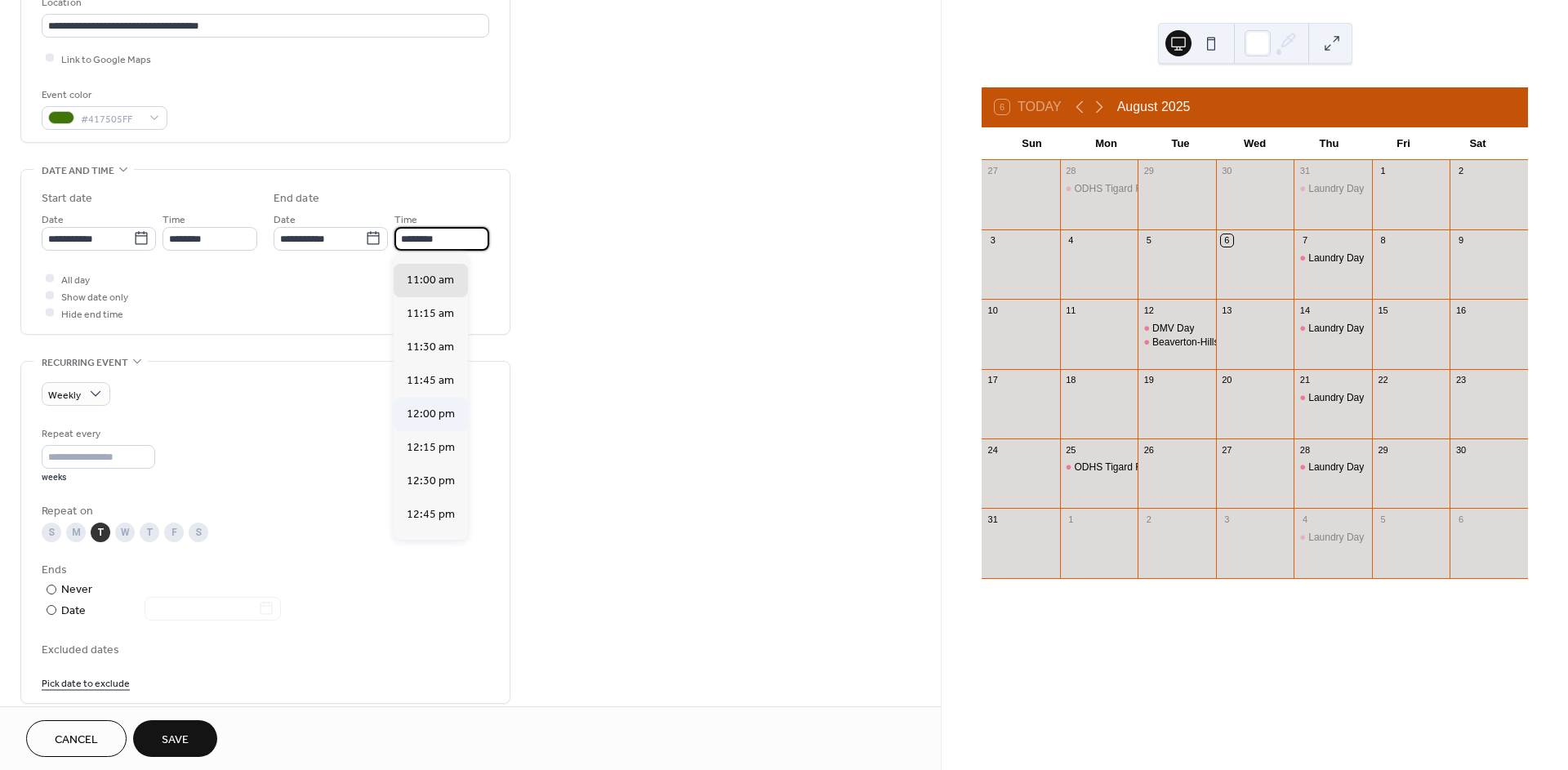 type on "********" 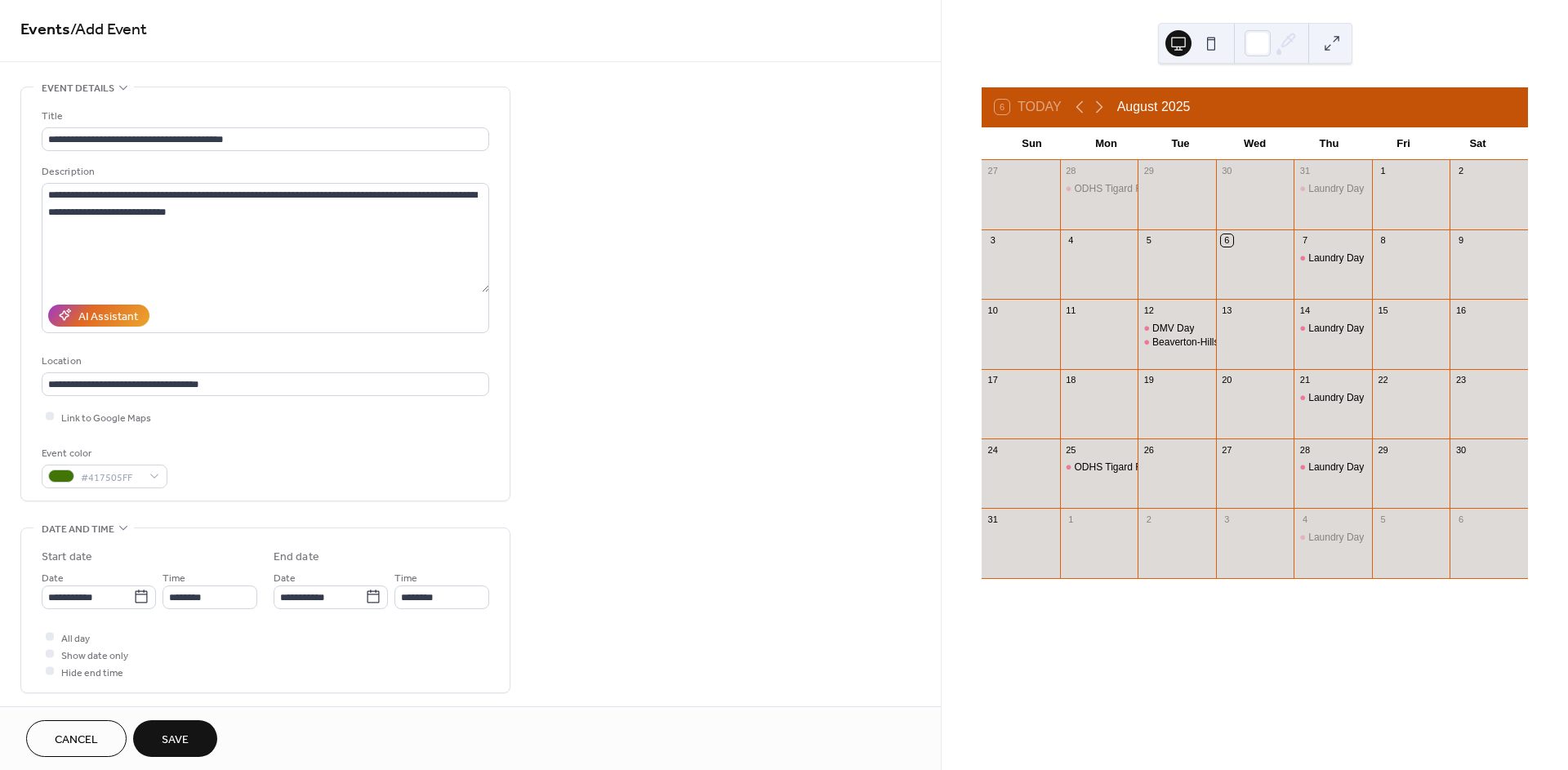 scroll, scrollTop: 0, scrollLeft: 0, axis: both 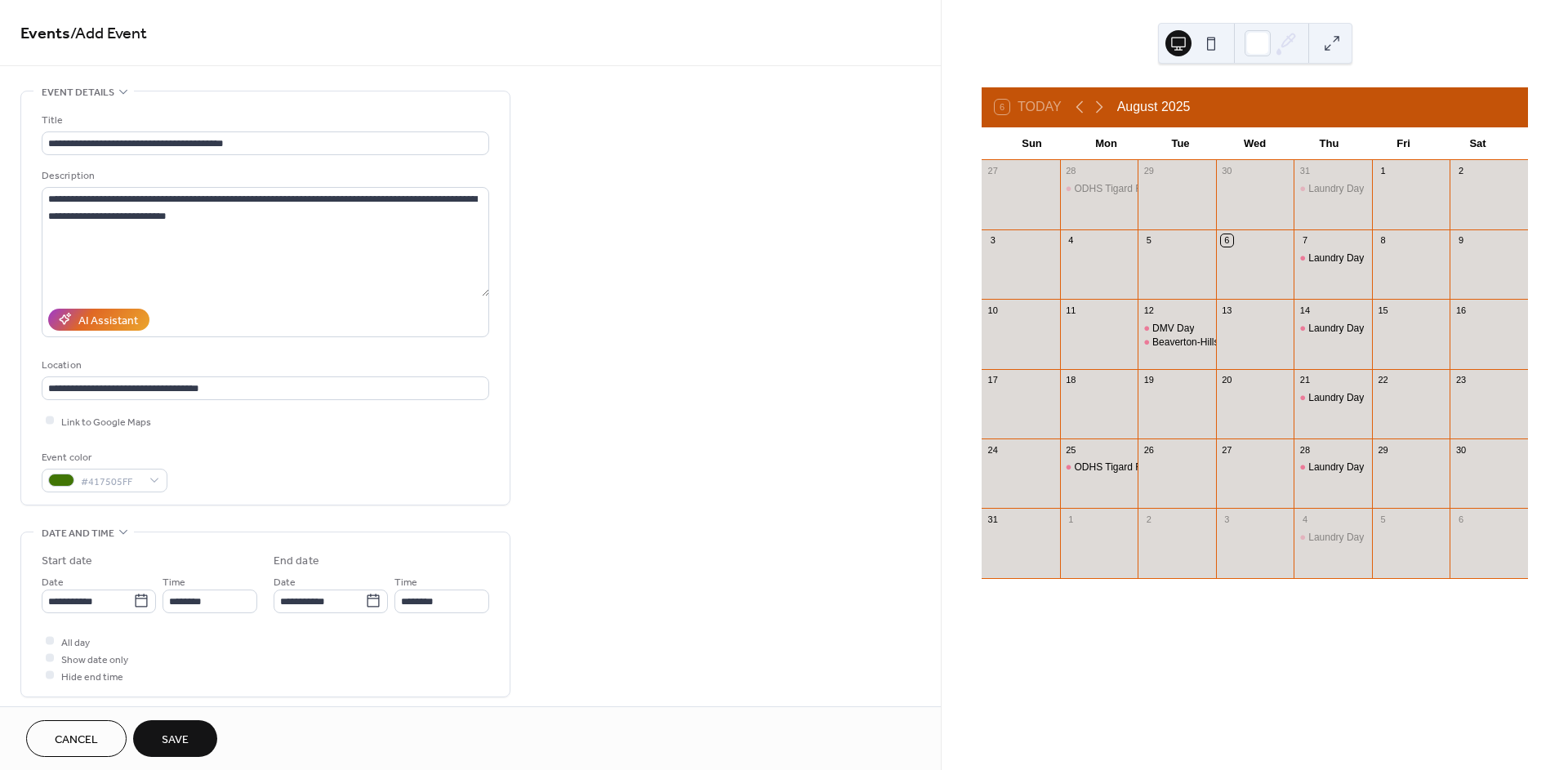 click on "Save" at bounding box center [175, 740] 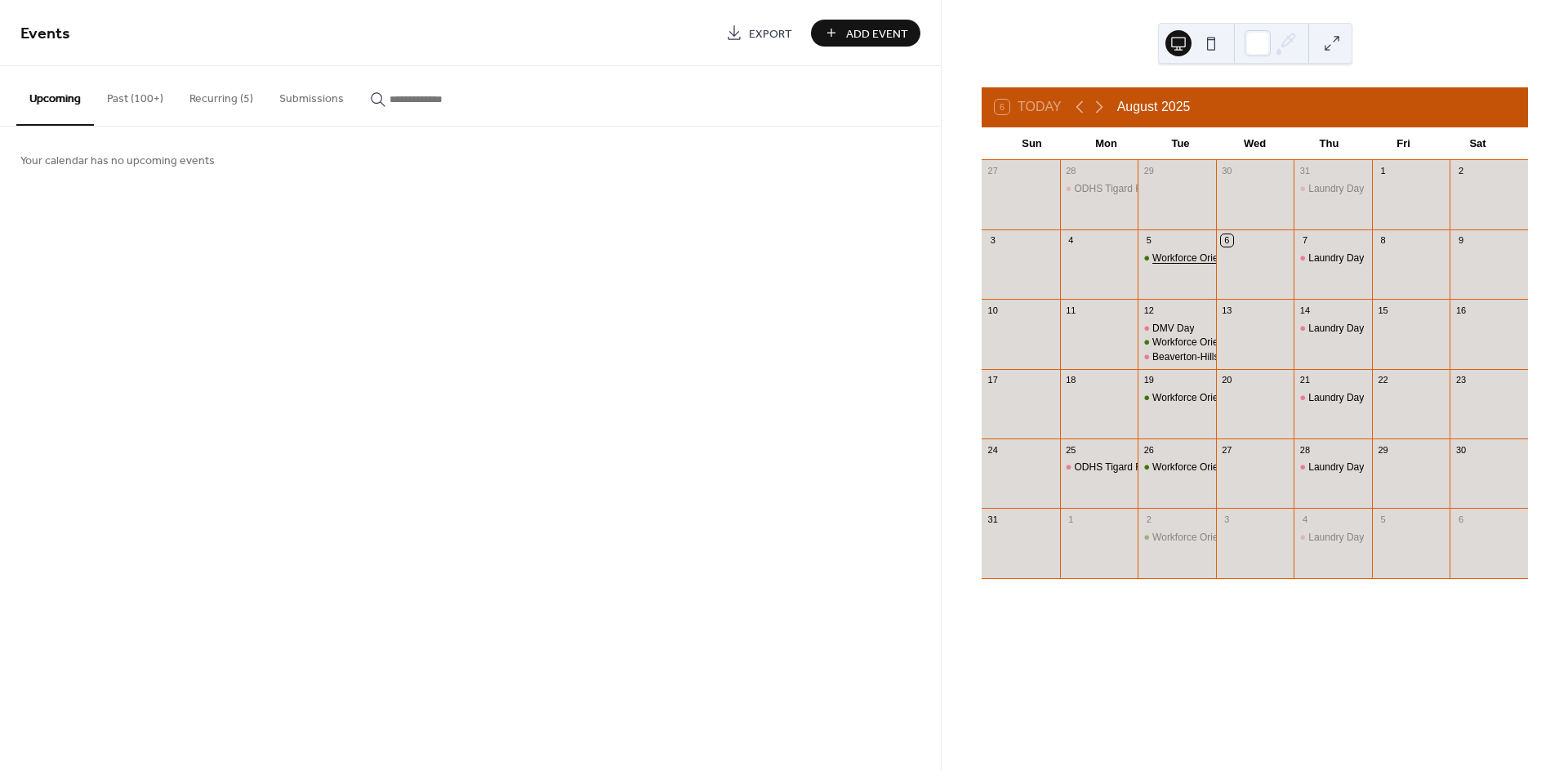 click on "Workforce Orientation - Urban League of PDX" at bounding box center [1252, 258] 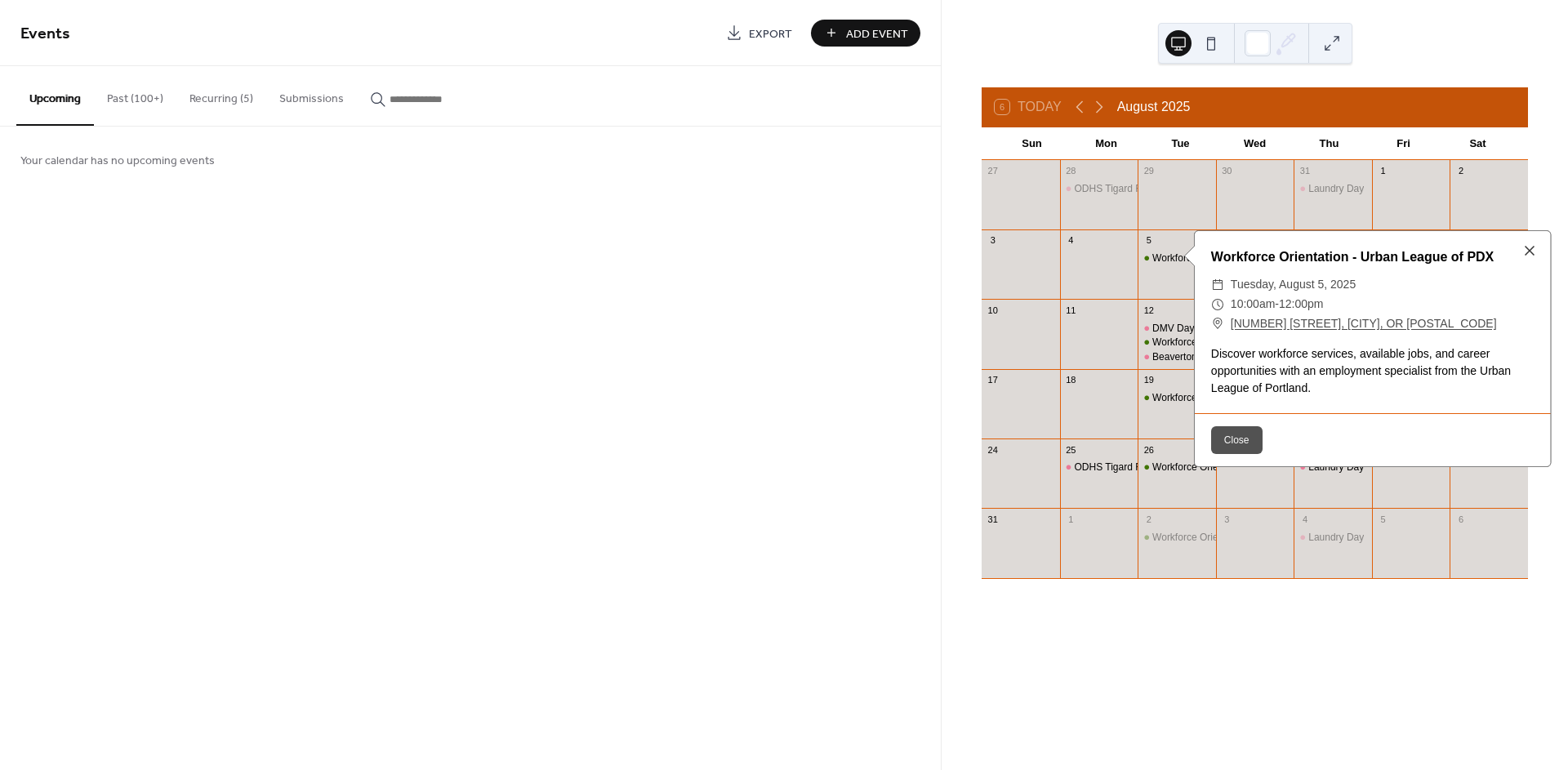 click on "Discover workforce services, available jobs, and career opportunities with an employment specialist from the Urban League of Portland." at bounding box center [1373, 371] 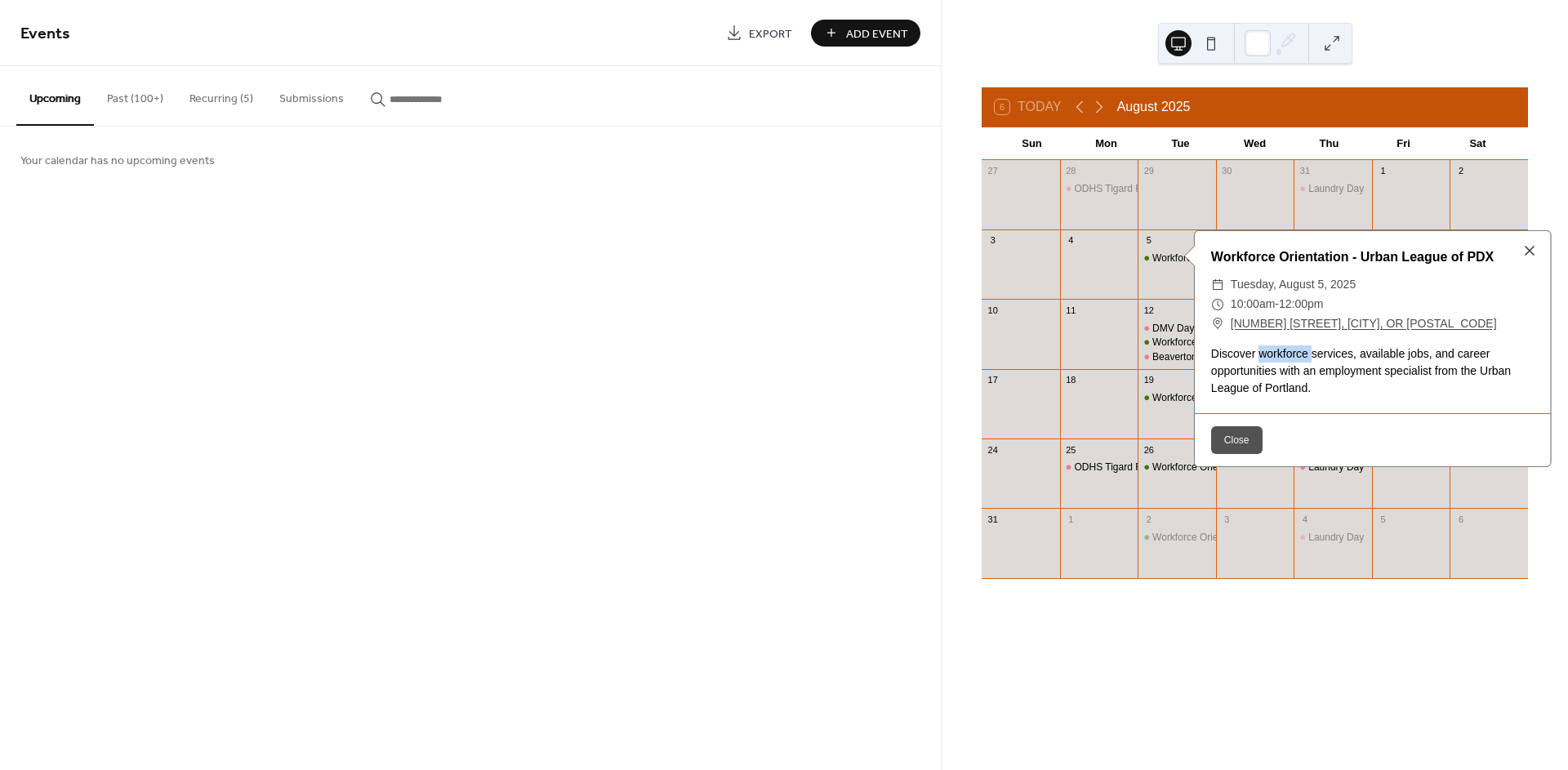 click on "Discover workforce services, available jobs, and career opportunities with an employment specialist from the Urban League of Portland." at bounding box center (1373, 371) 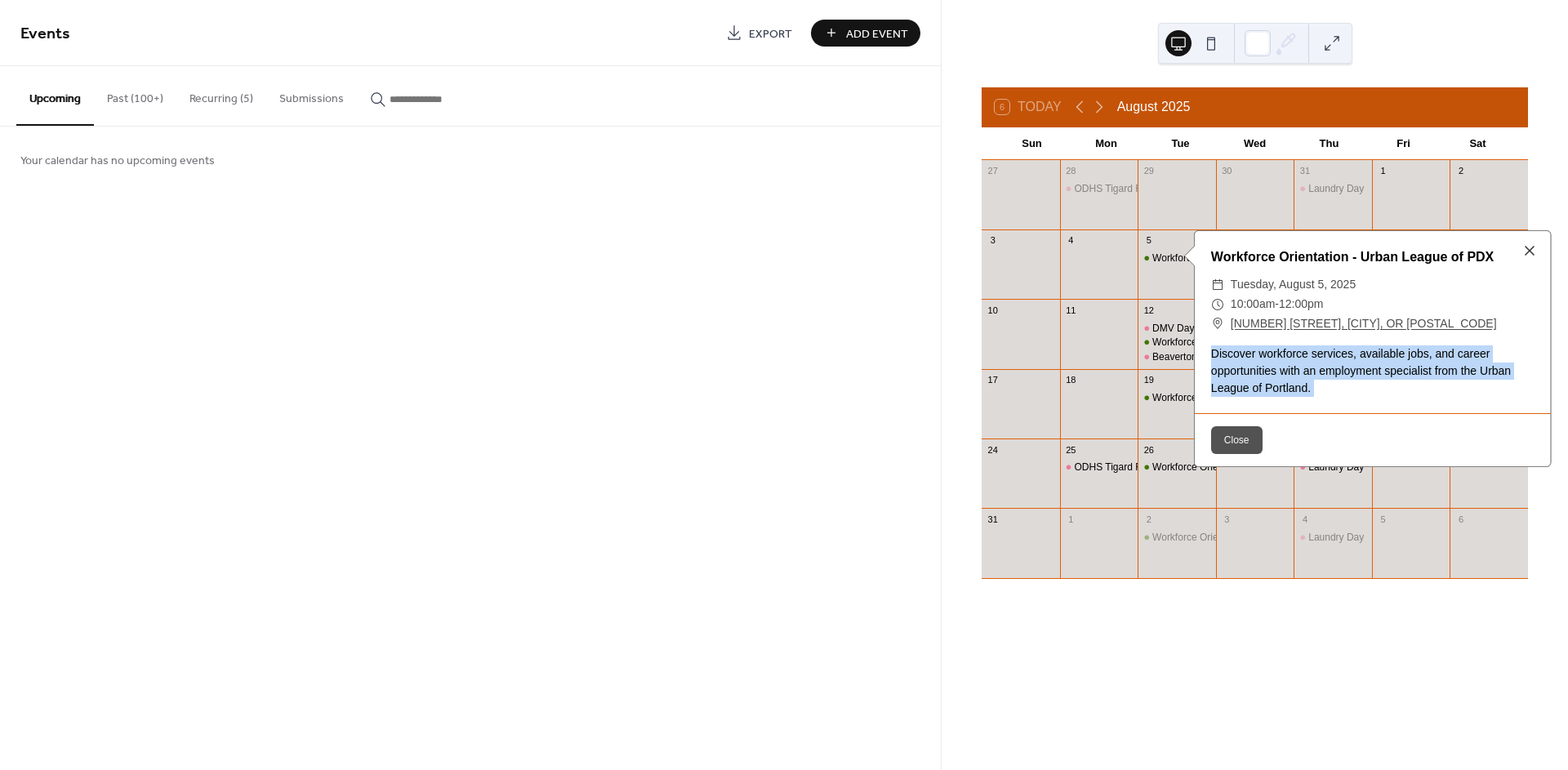 click on "Discover workforce services, available jobs, and career opportunities with an employment specialist from the Urban League of Portland." at bounding box center (1373, 371) 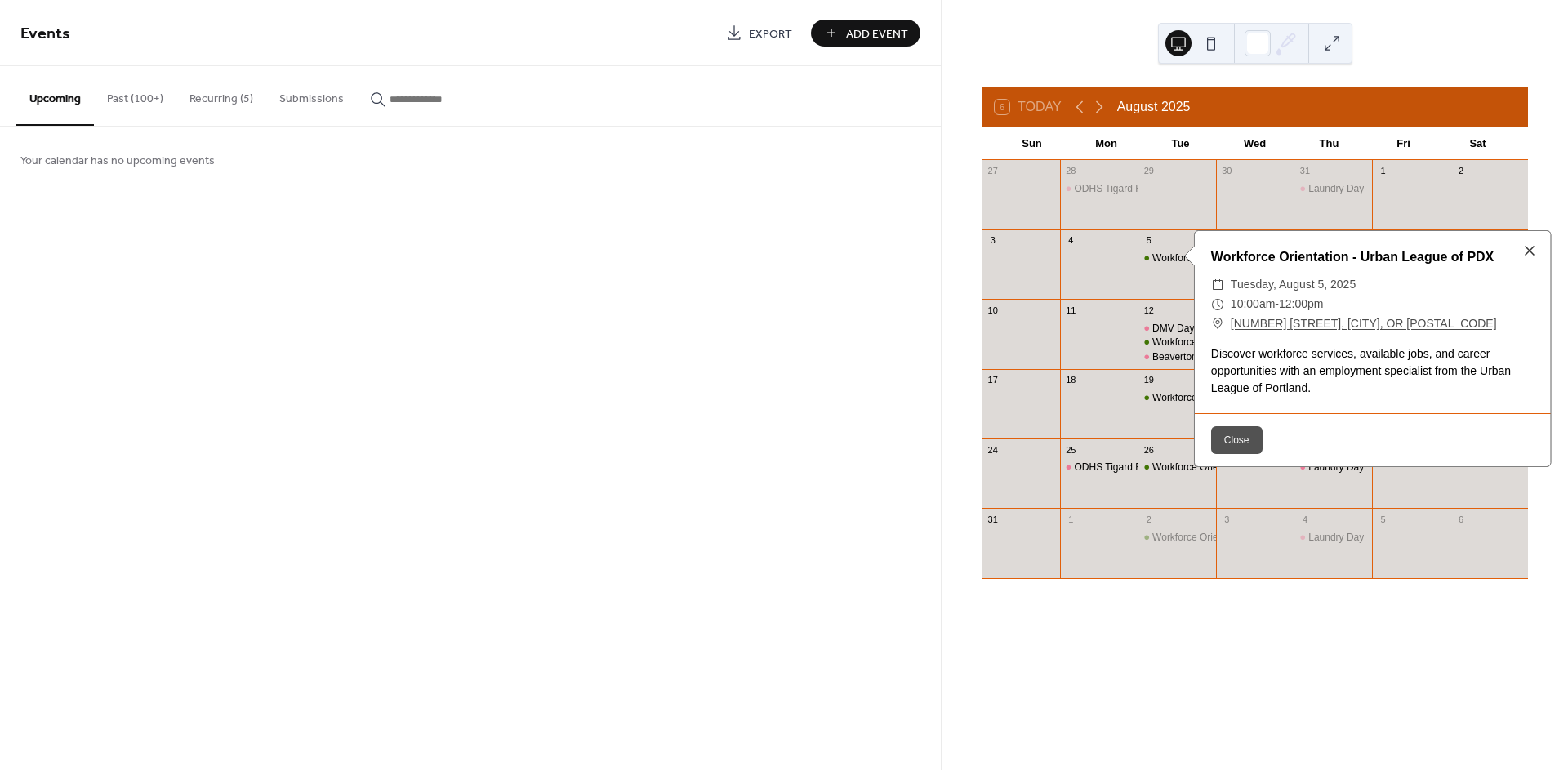 drag, startPoint x: 552, startPoint y: 347, endPoint x: 552, endPoint y: 332, distance: 15 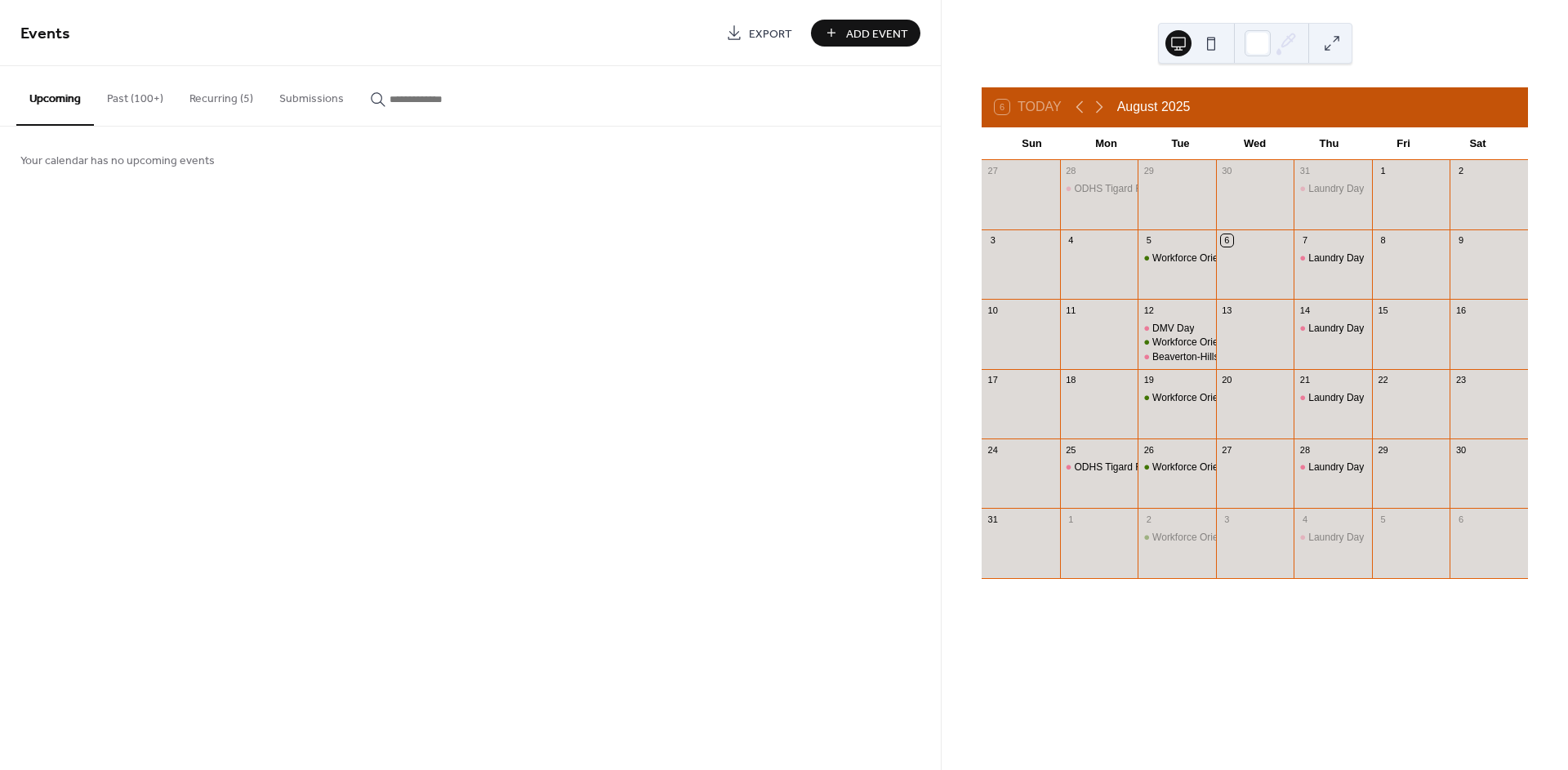 click on "Add Event" at bounding box center (877, 33) 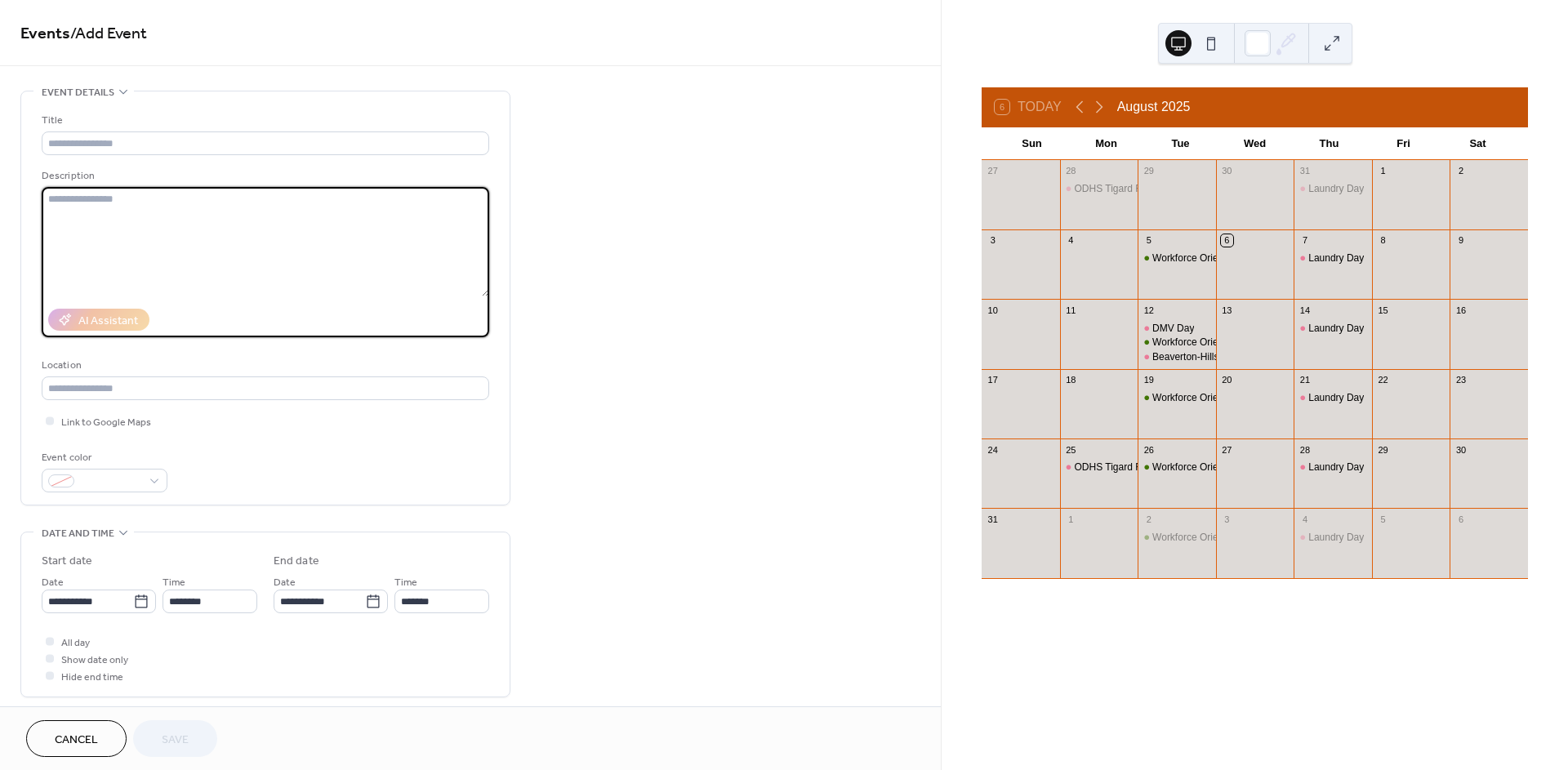 click at bounding box center [265, 242] 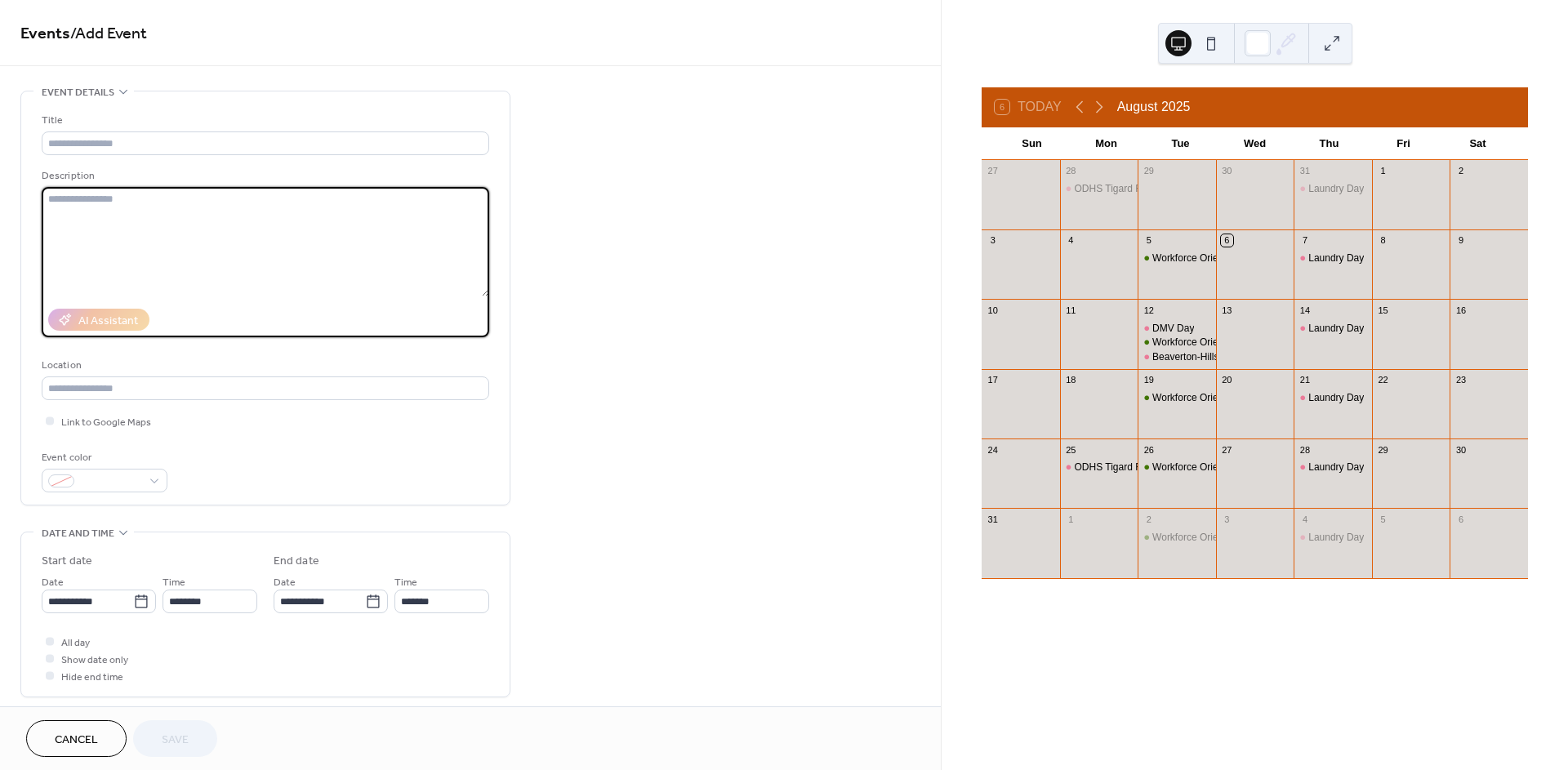paste on "**********" 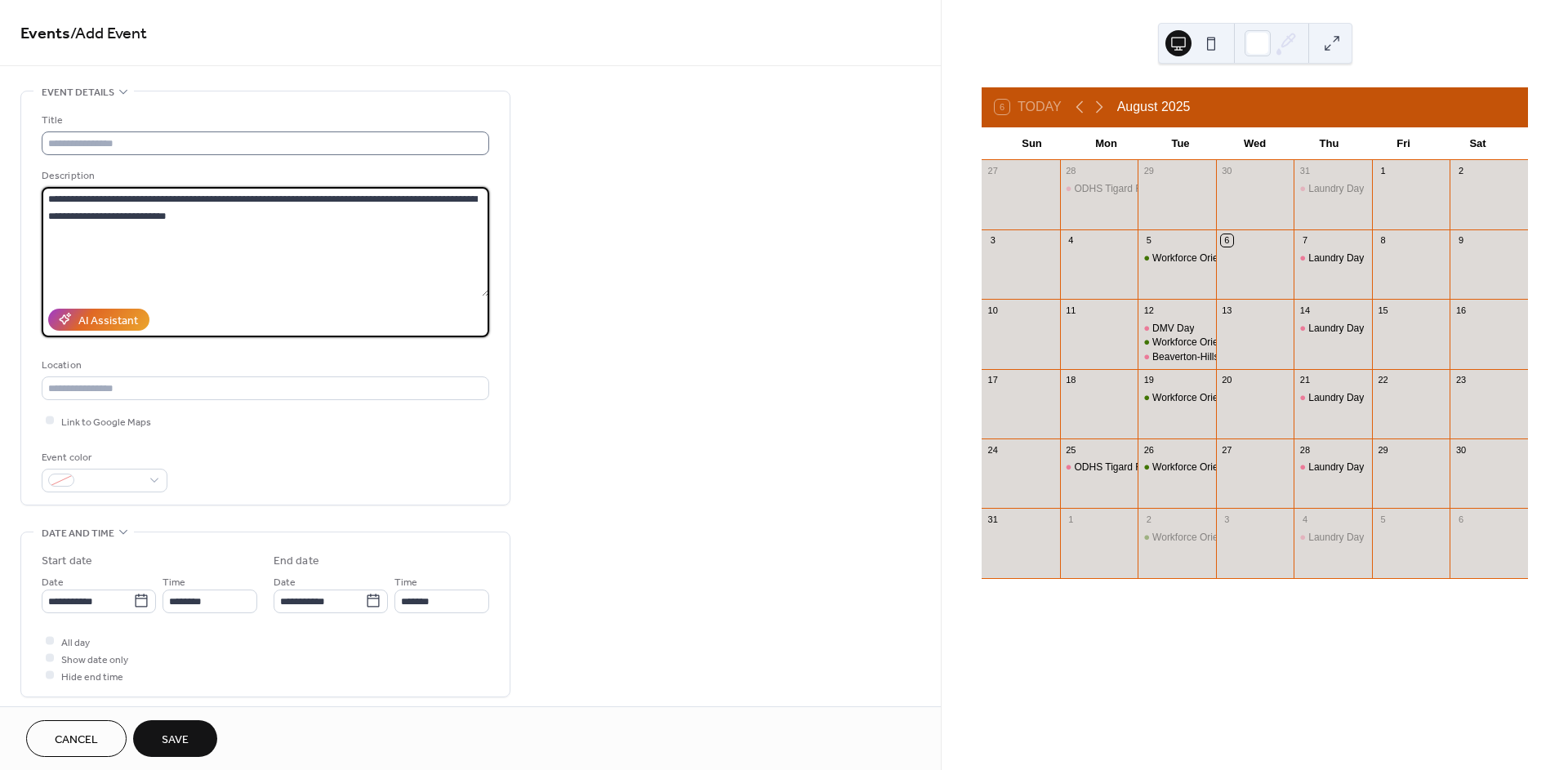 type on "**********" 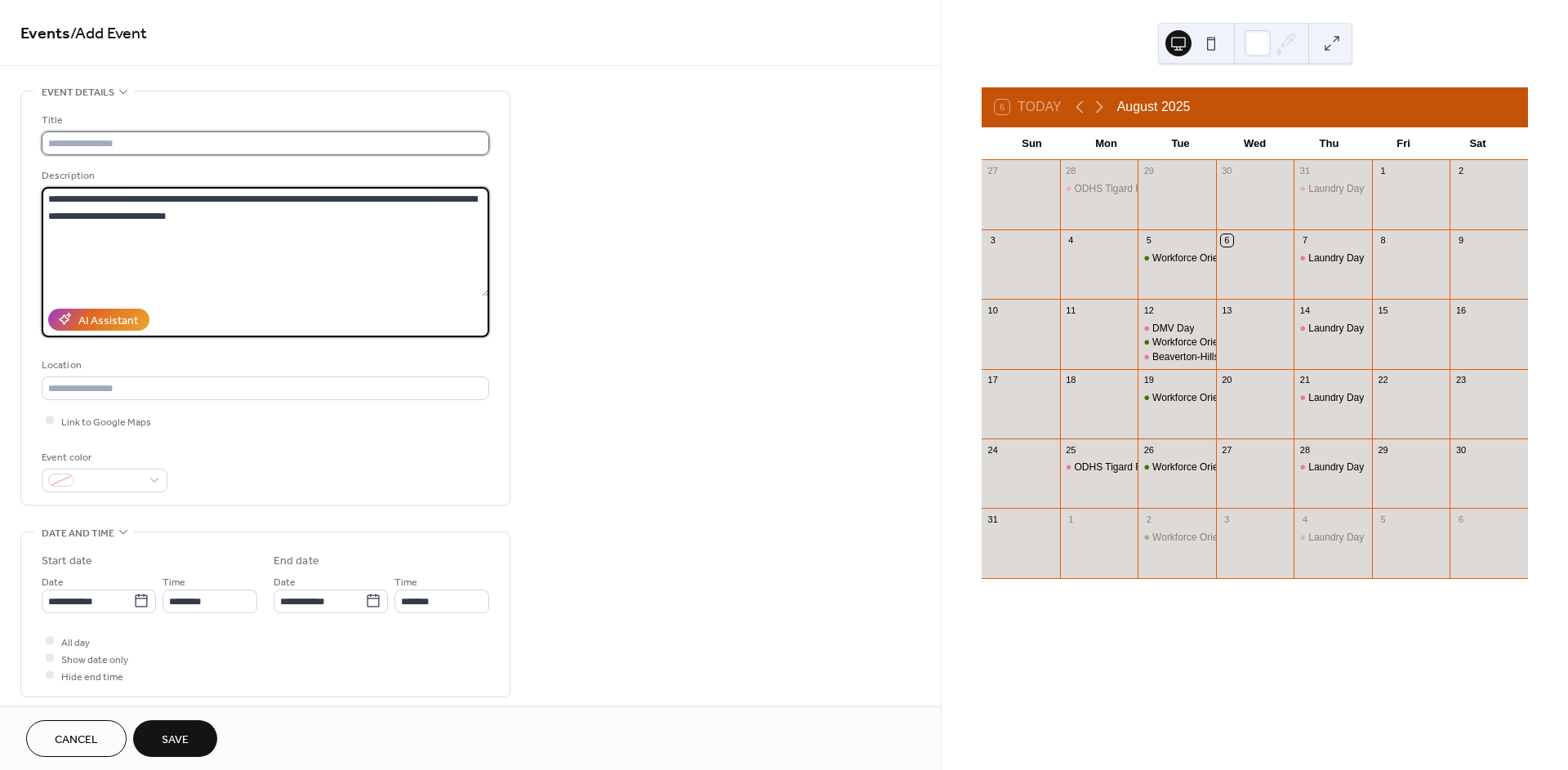 click at bounding box center [265, 143] 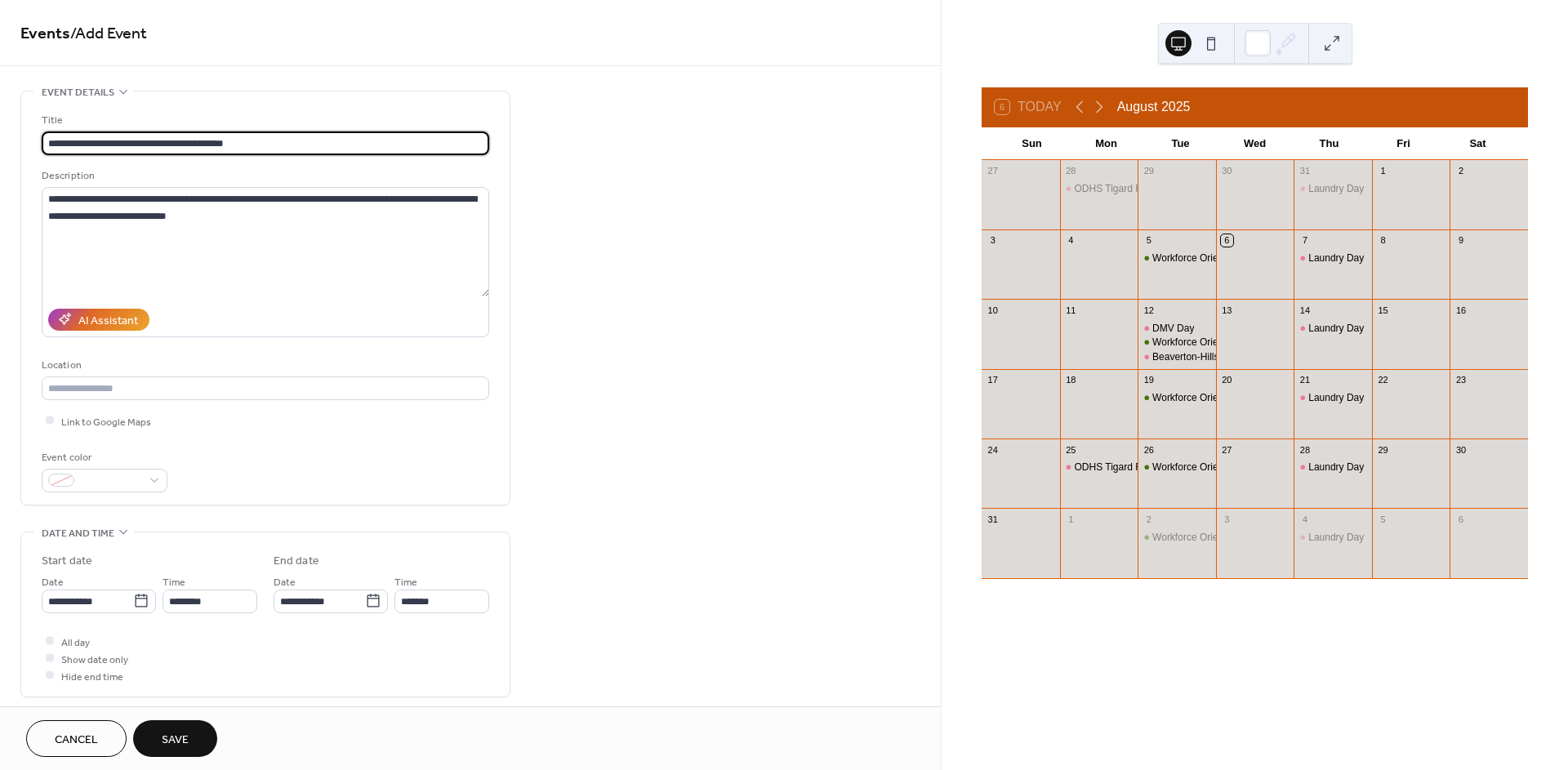 type on "**********" 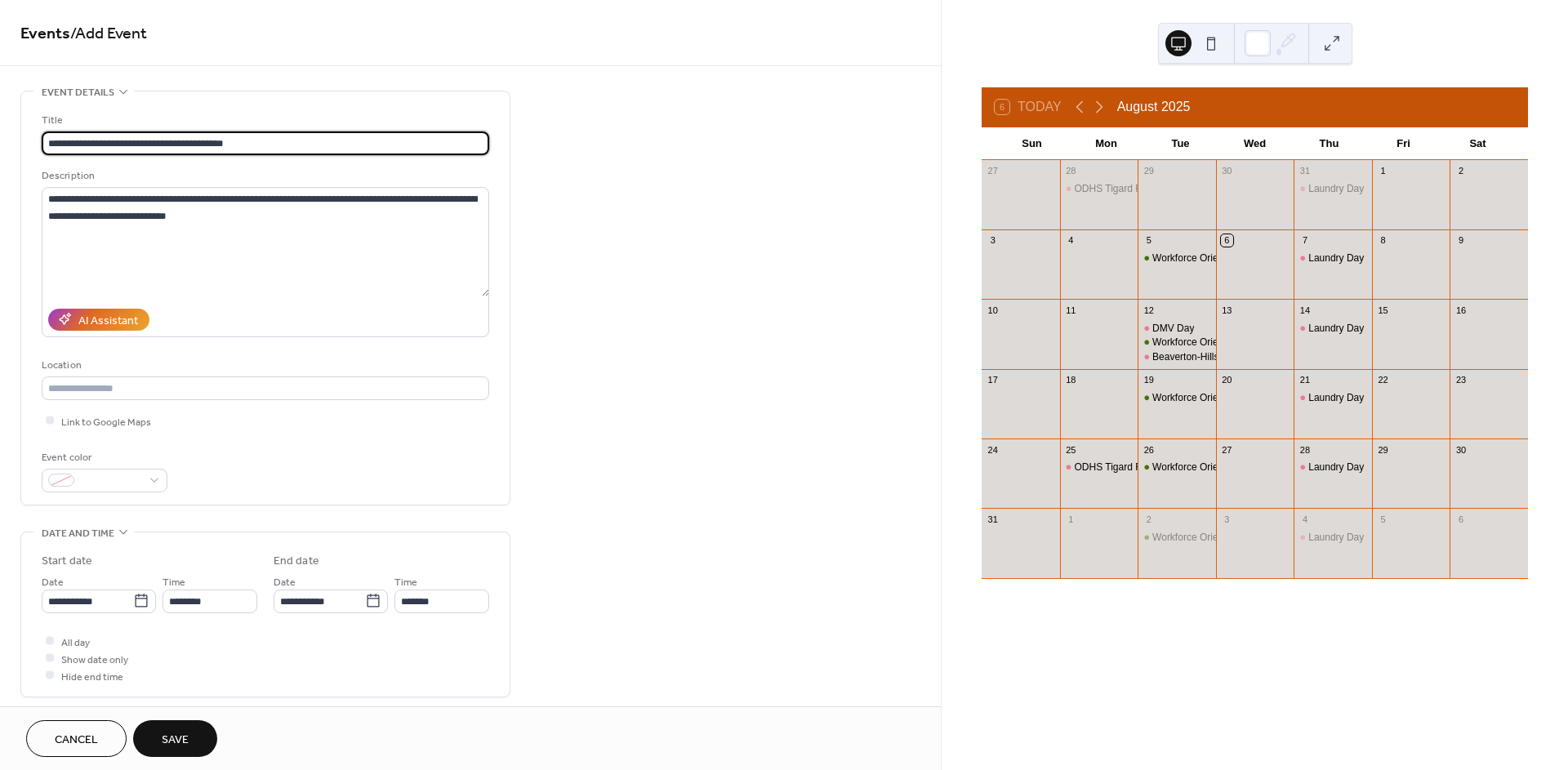 click on "**********" at bounding box center (99, 593) 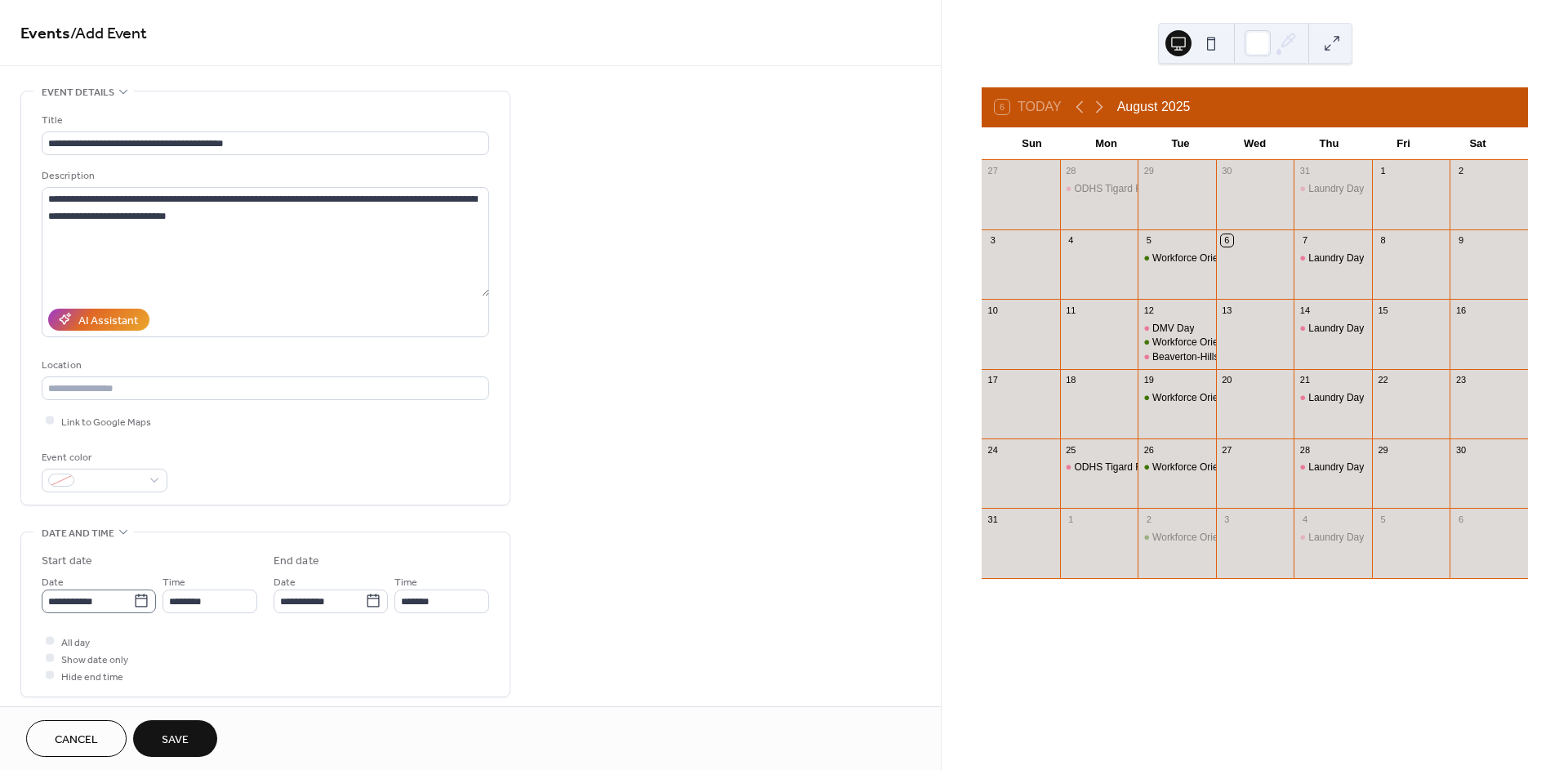 click 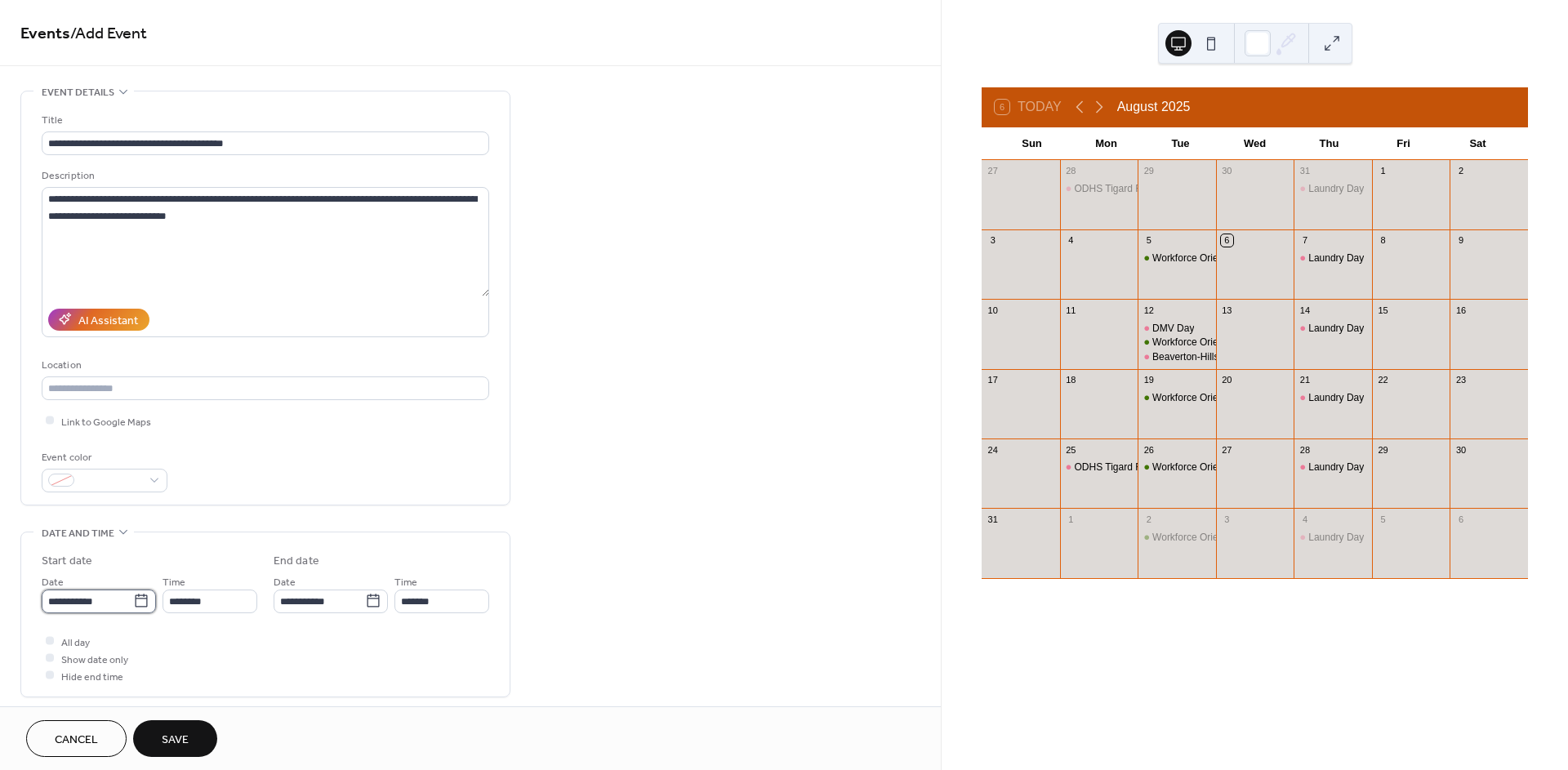 click on "**********" at bounding box center (87, 601) 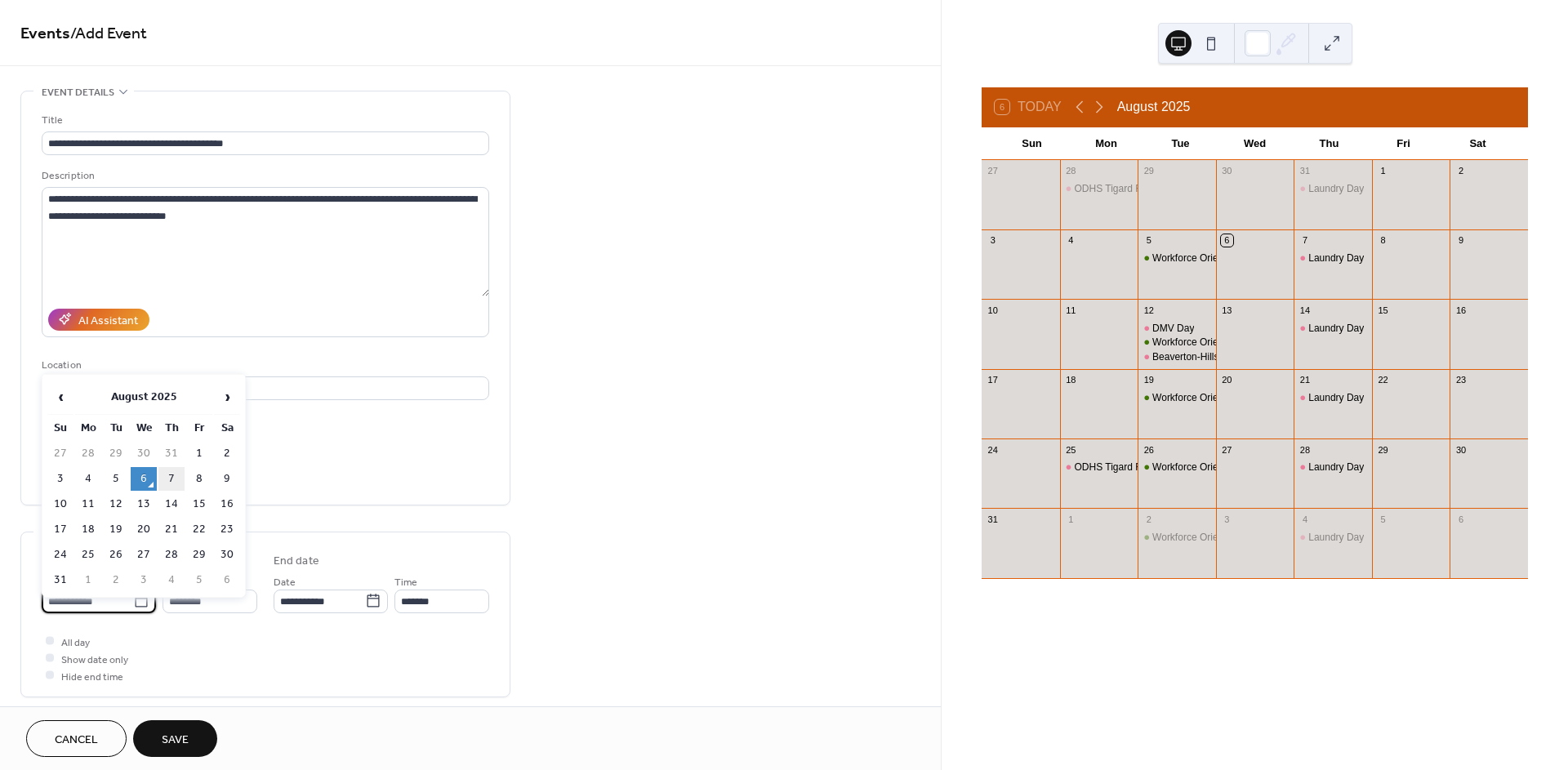 click on "7" at bounding box center (172, 478) 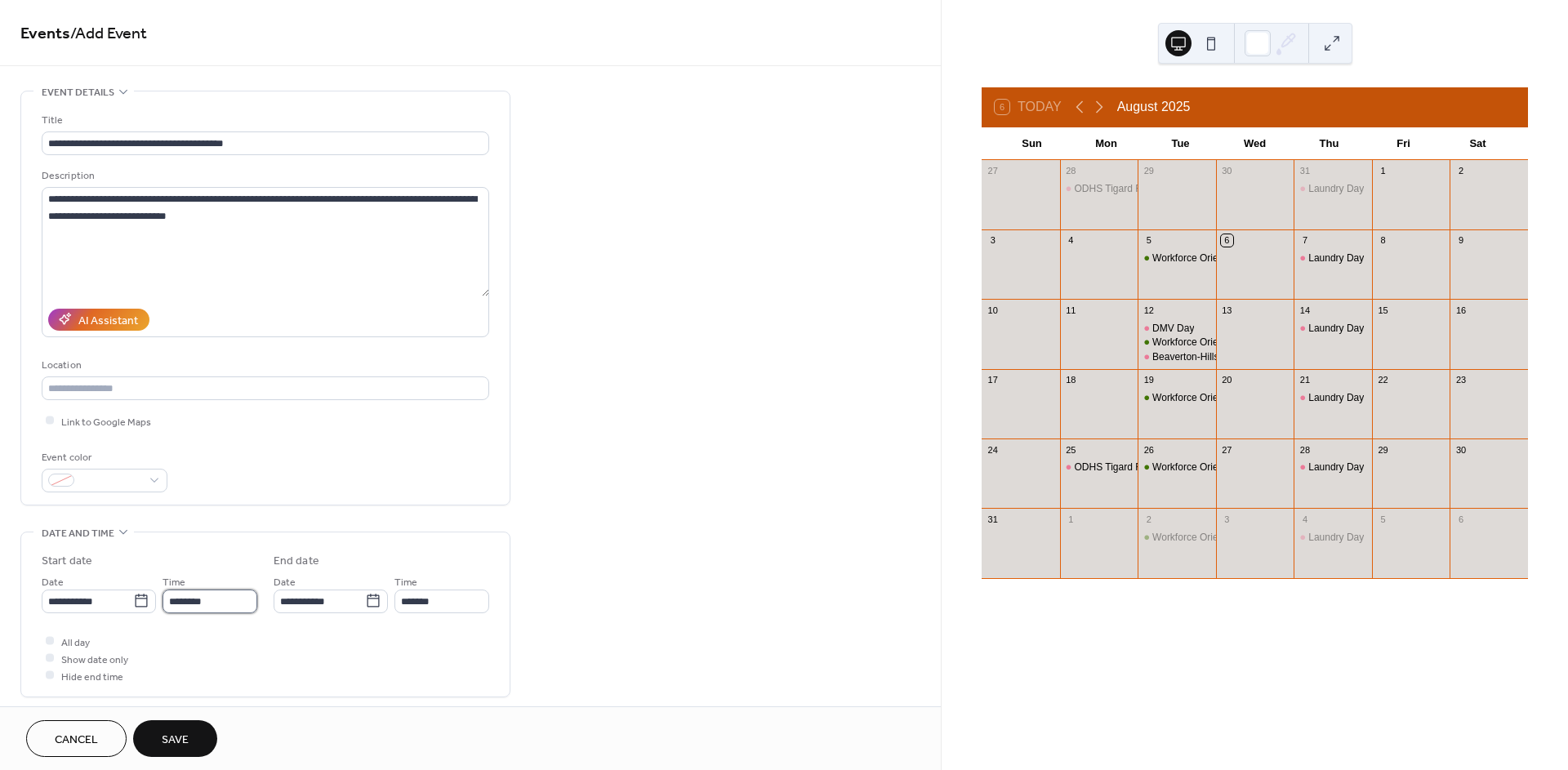 click on "********" at bounding box center [210, 601] 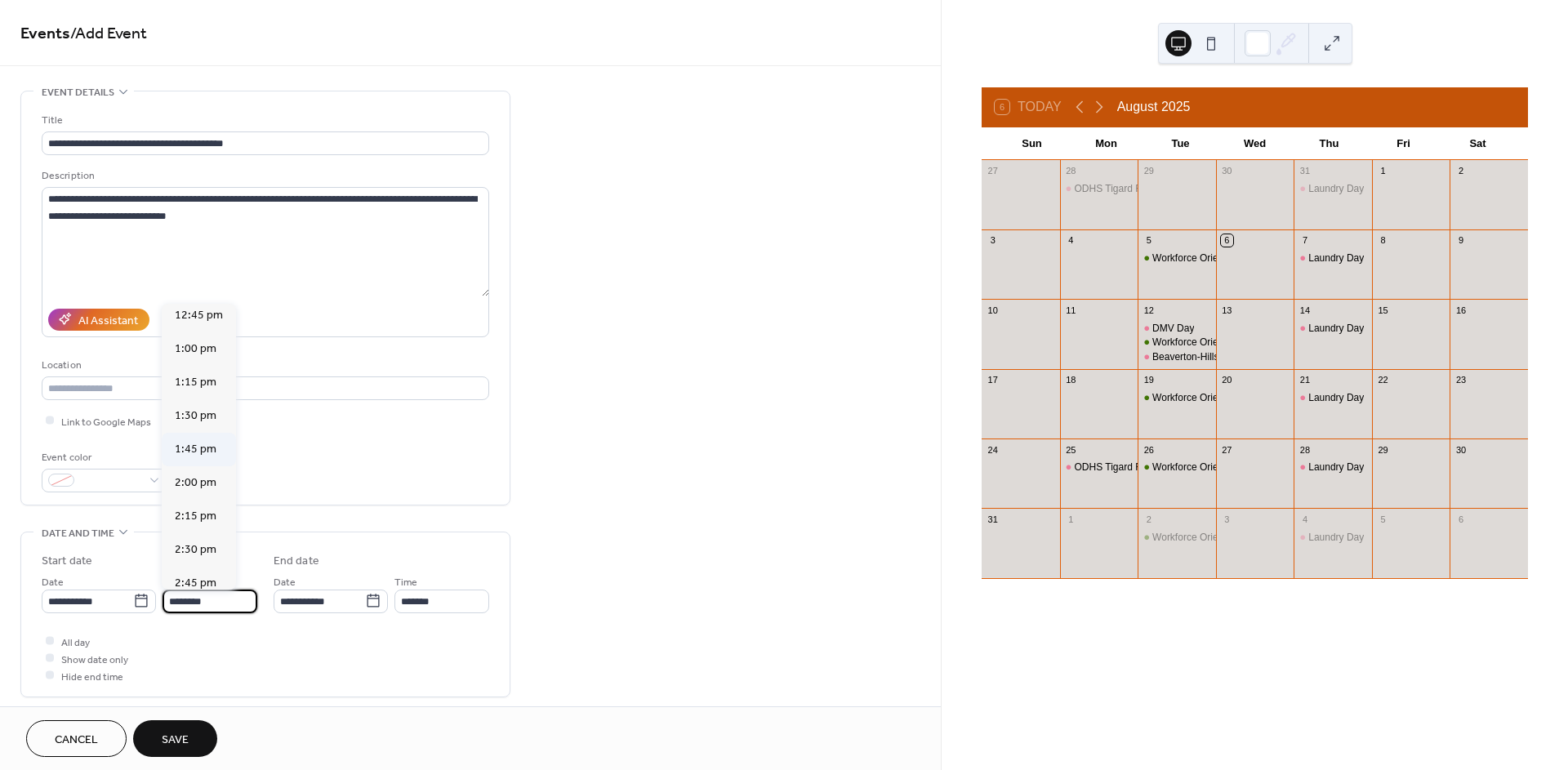 scroll, scrollTop: 1715, scrollLeft: 0, axis: vertical 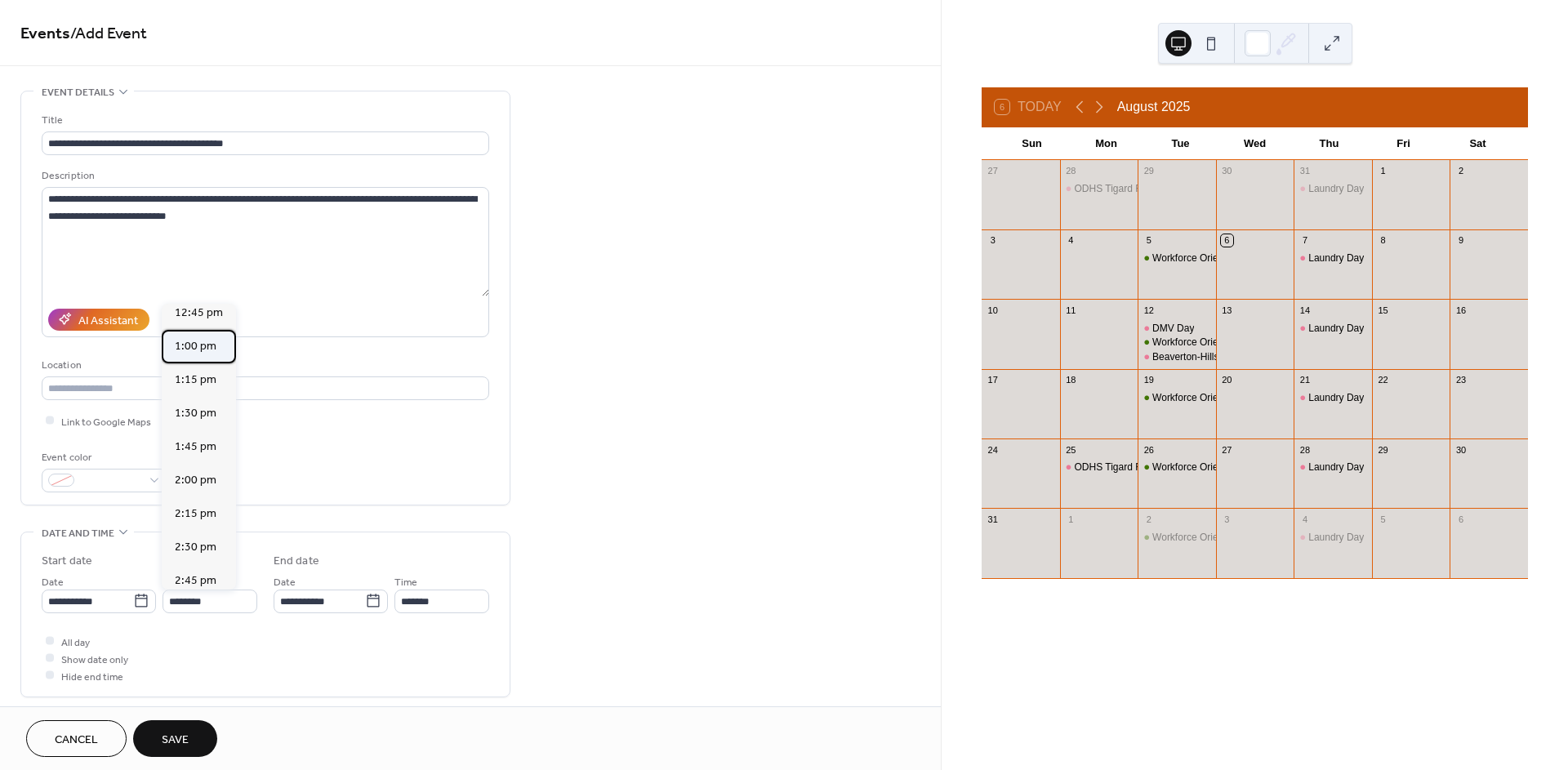 click on "1:00 pm" at bounding box center [195, 346] 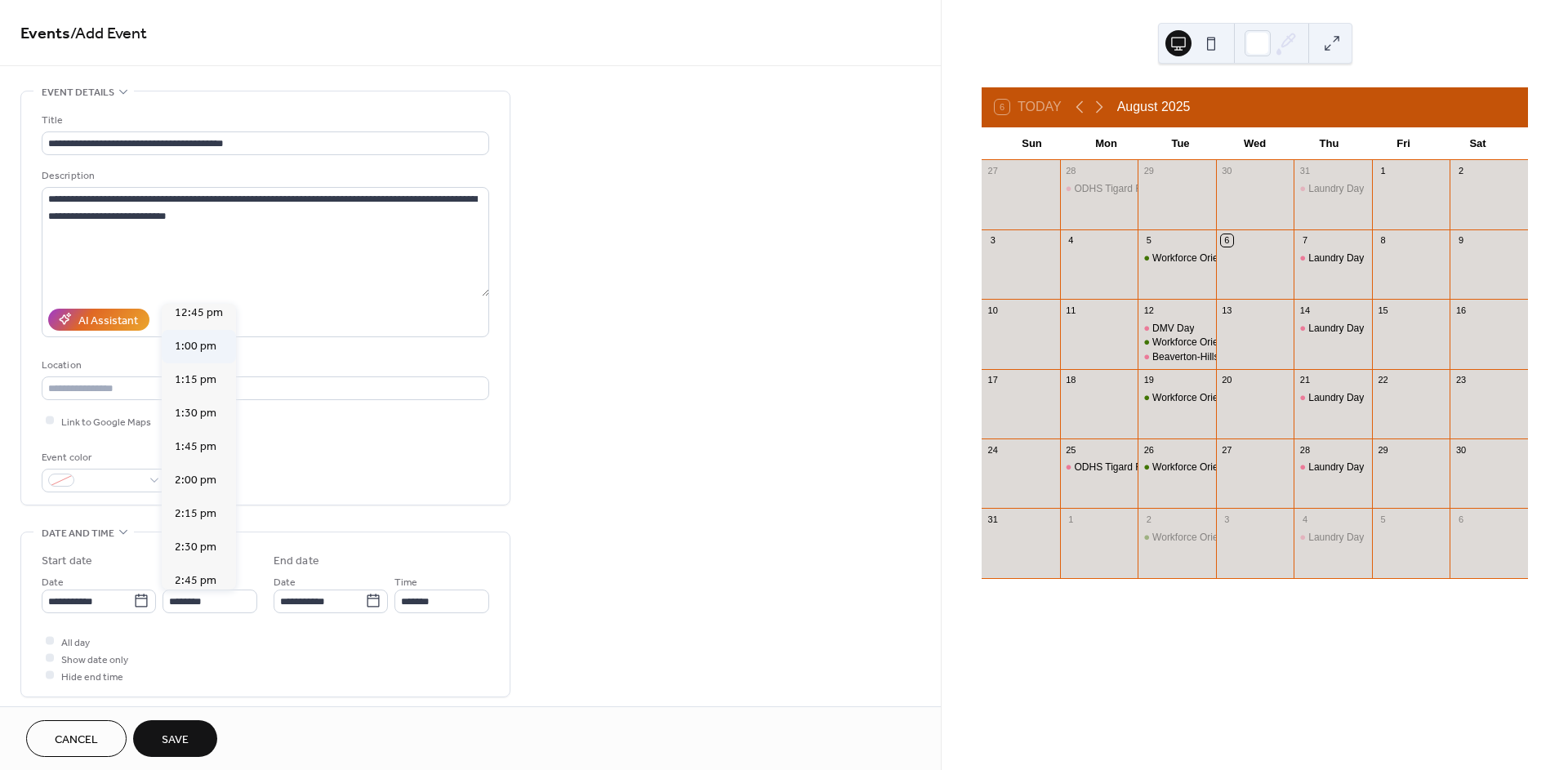 type on "*******" 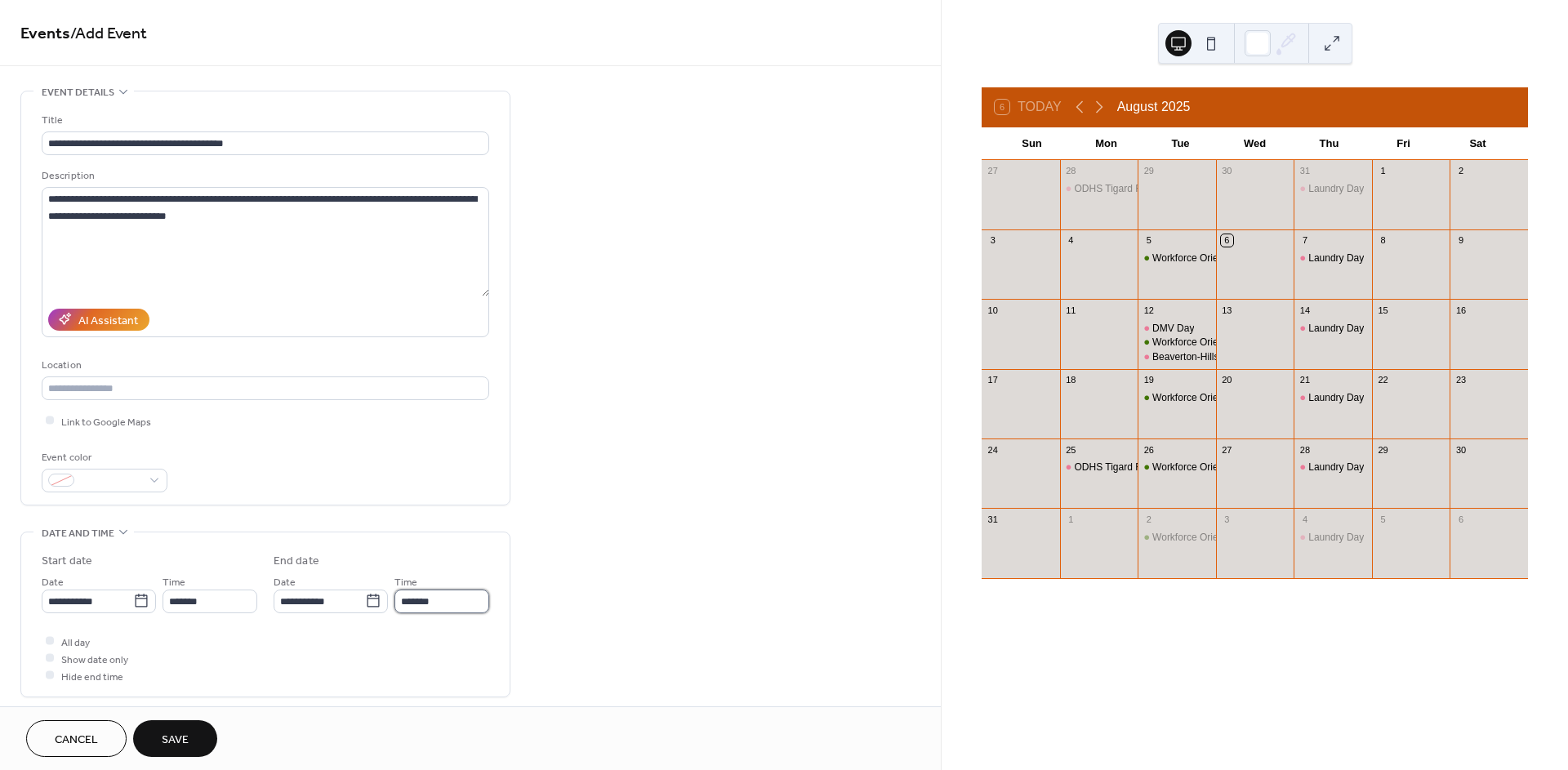 click on "*******" at bounding box center [442, 601] 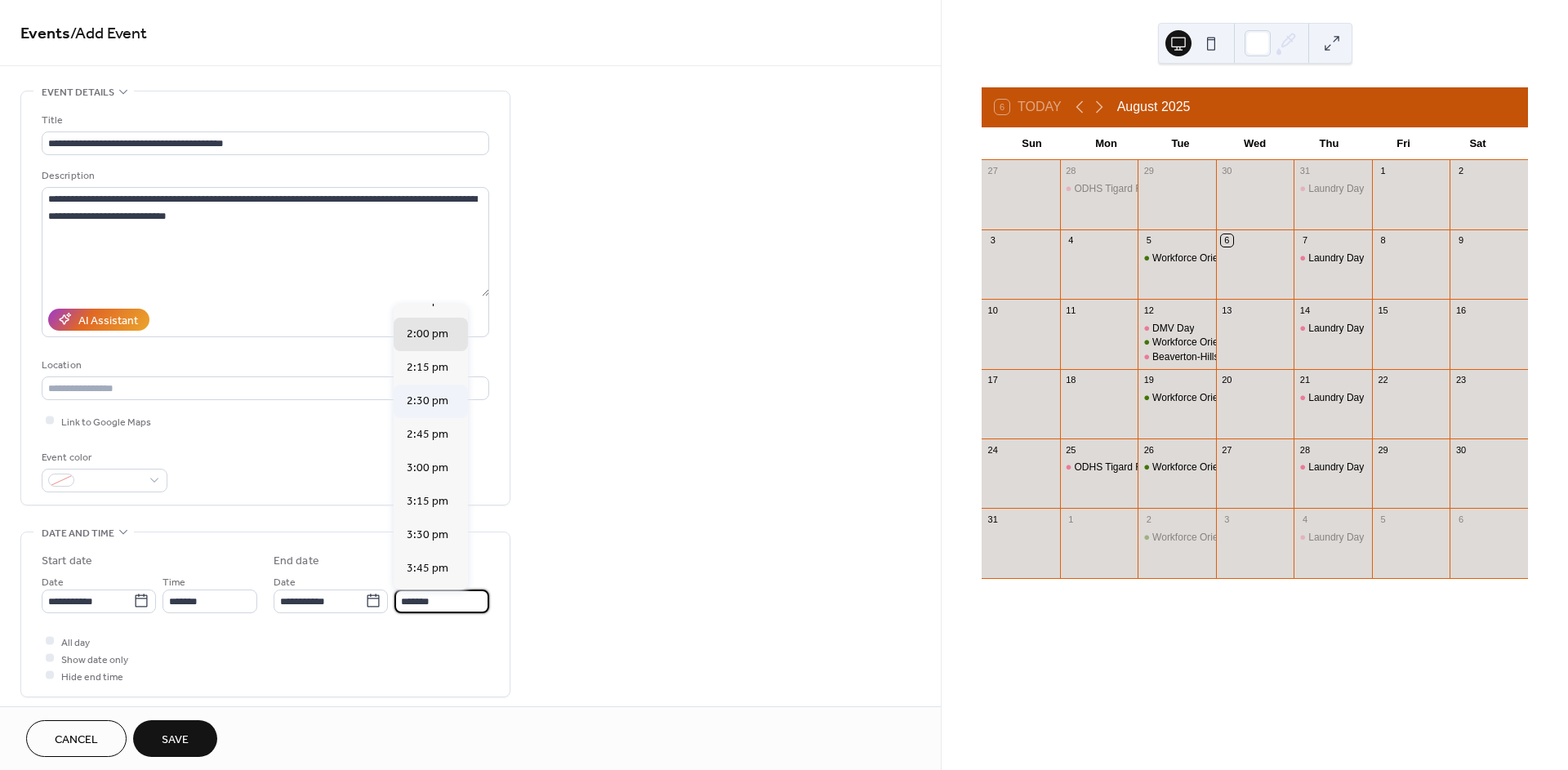 scroll, scrollTop: 91, scrollLeft: 0, axis: vertical 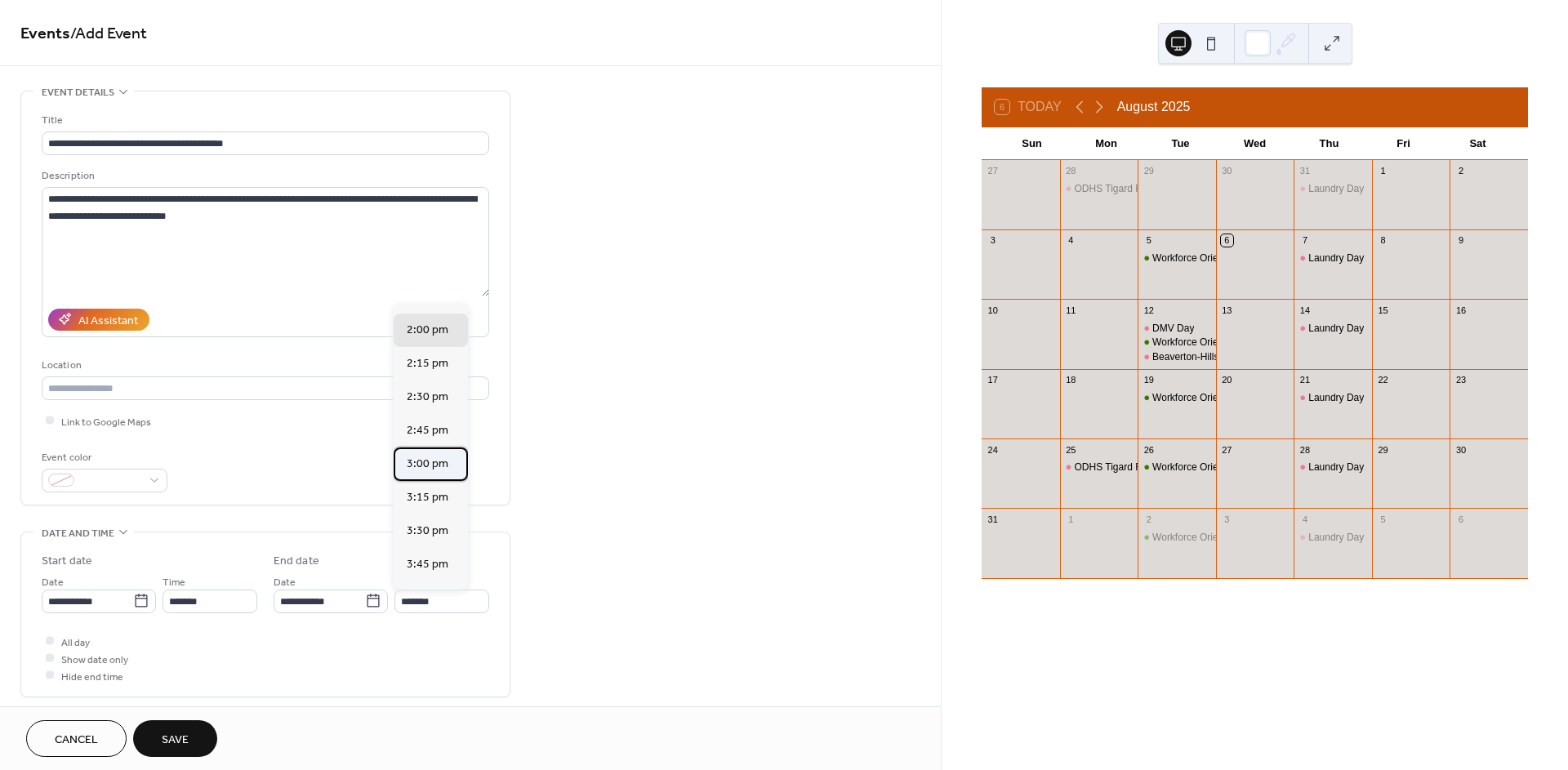 click on "3:00 pm" at bounding box center [427, 464] 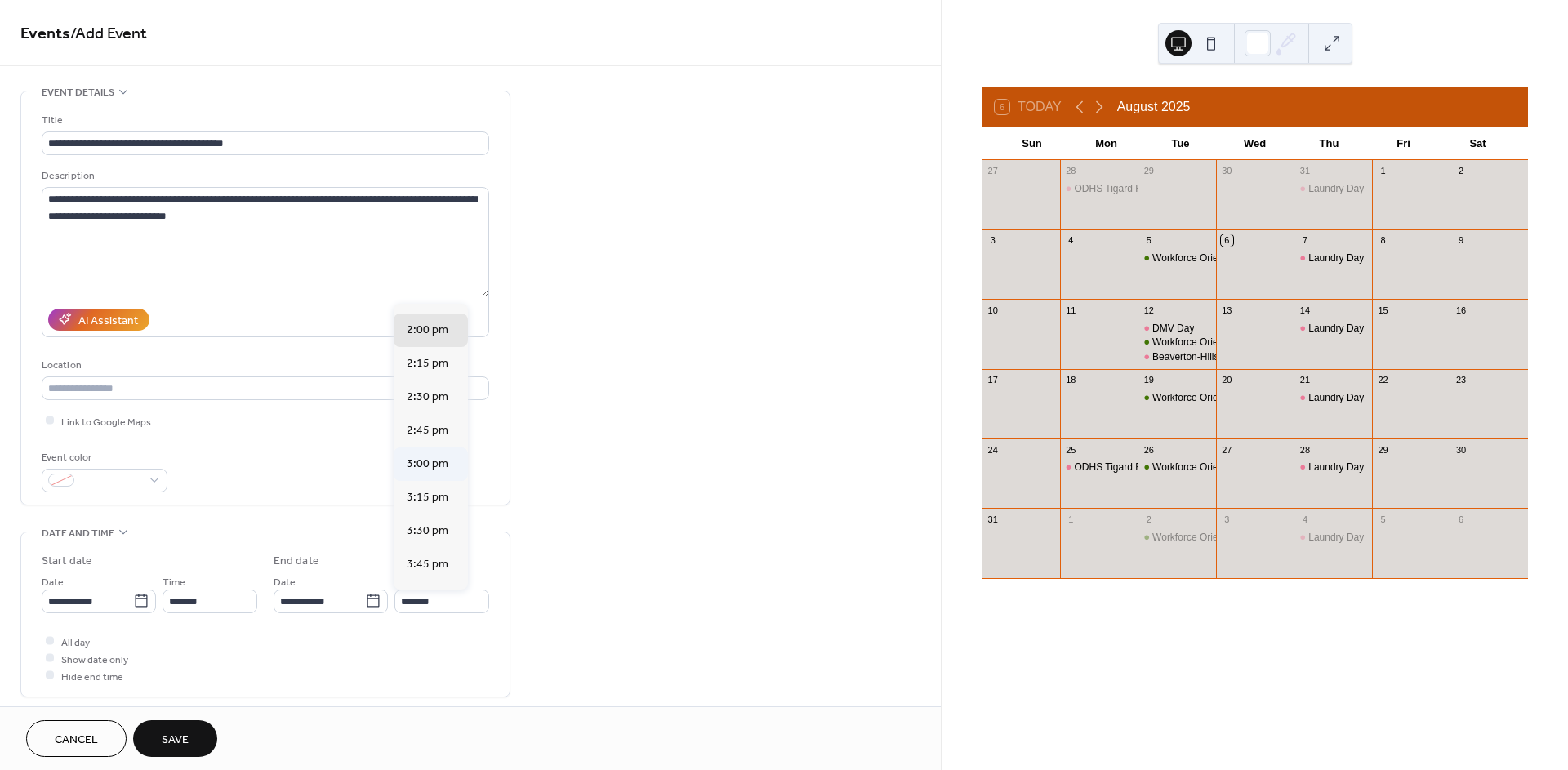 type on "*******" 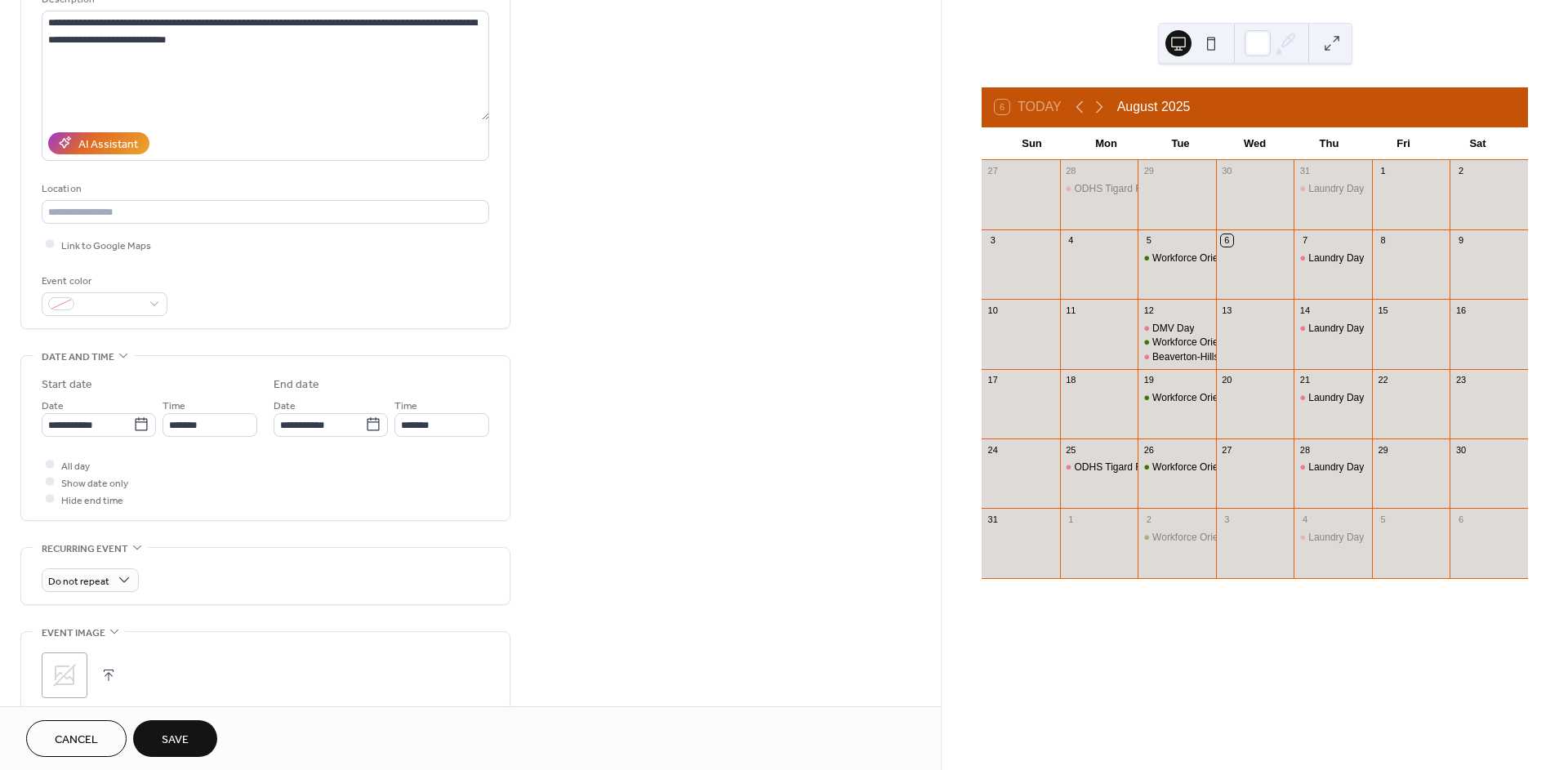 scroll, scrollTop: 181, scrollLeft: 0, axis: vertical 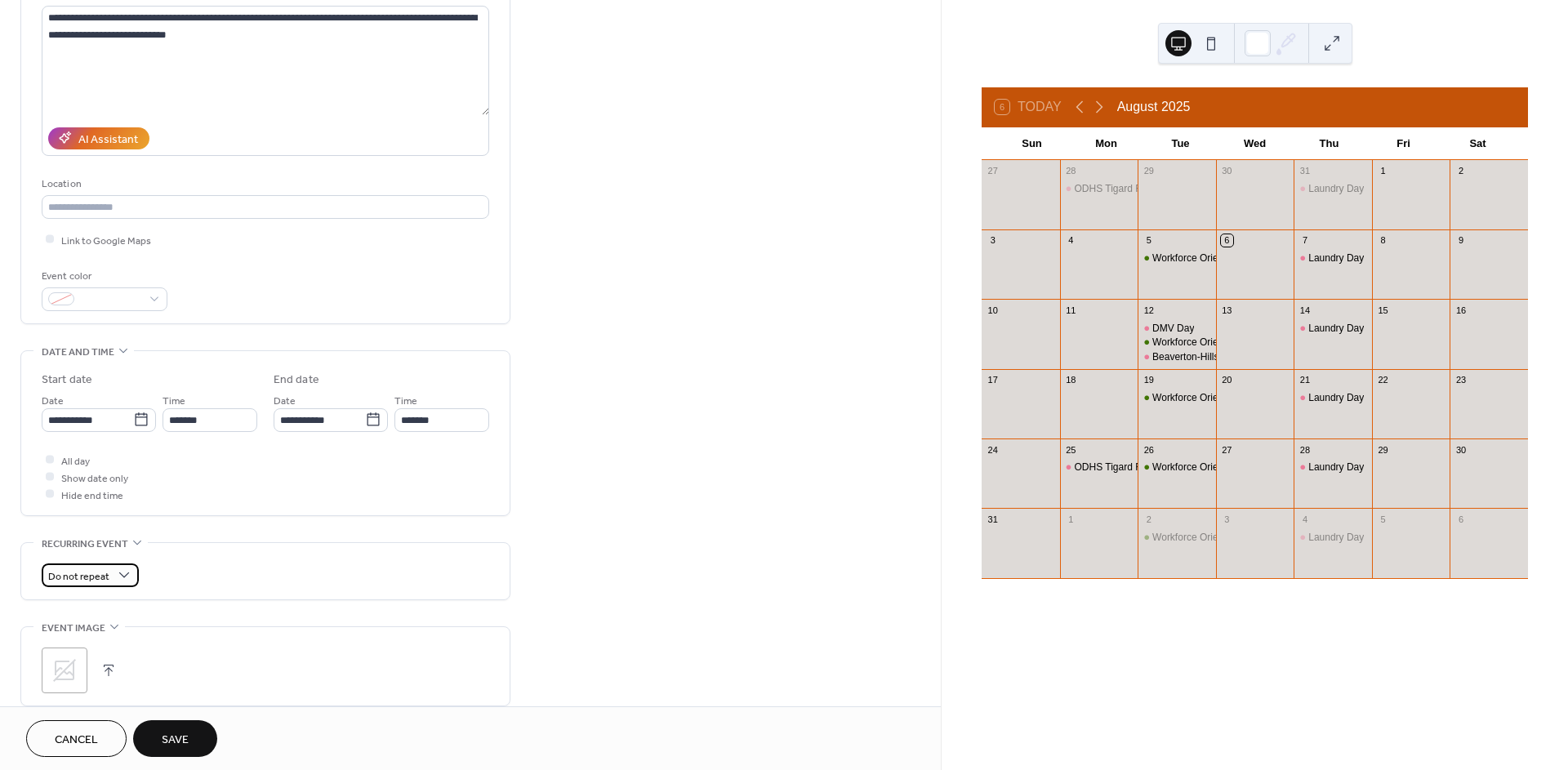 click on "Do not repeat" at bounding box center (78, 576) 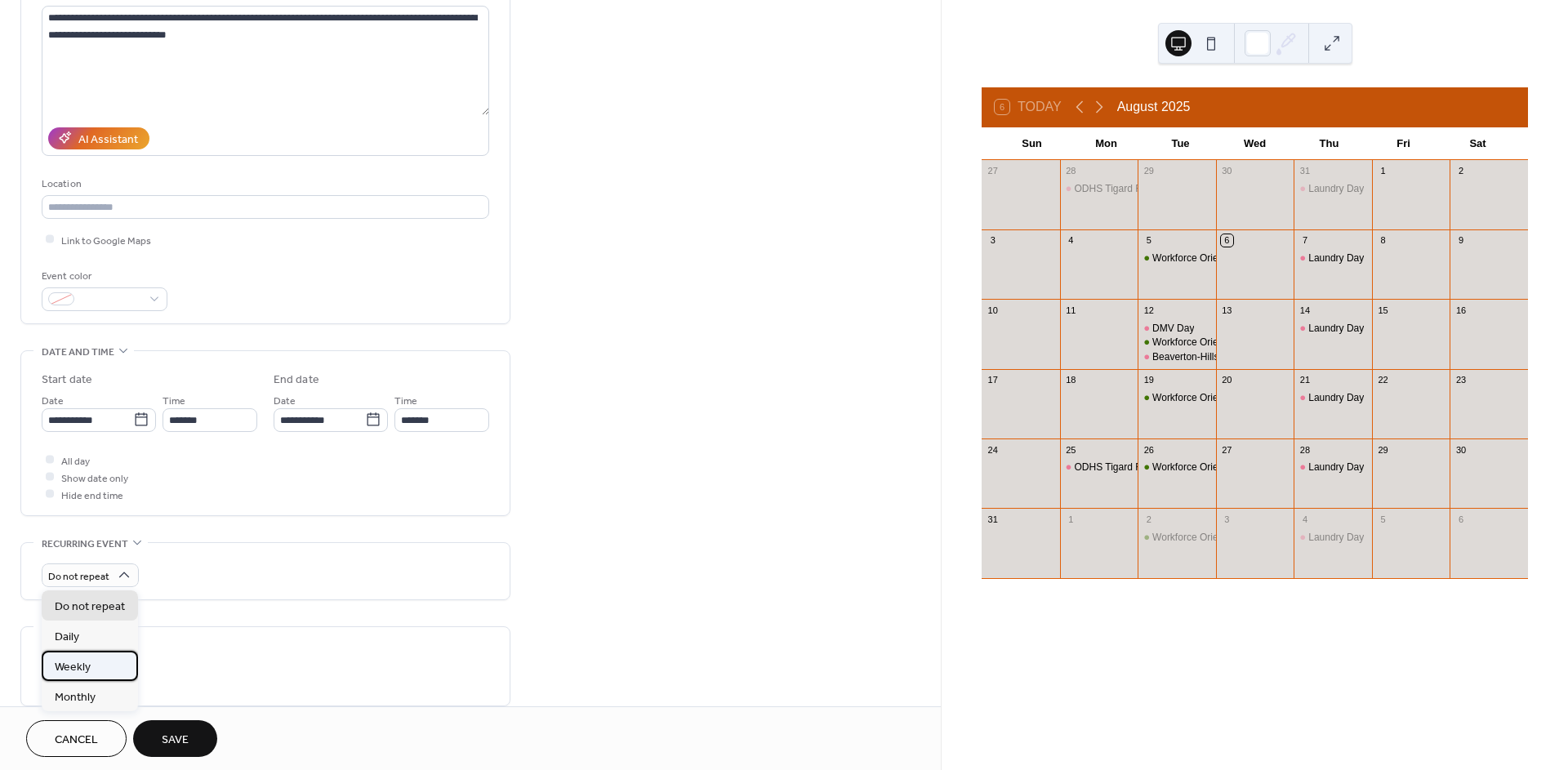 click on "Weekly" at bounding box center (90, 665) 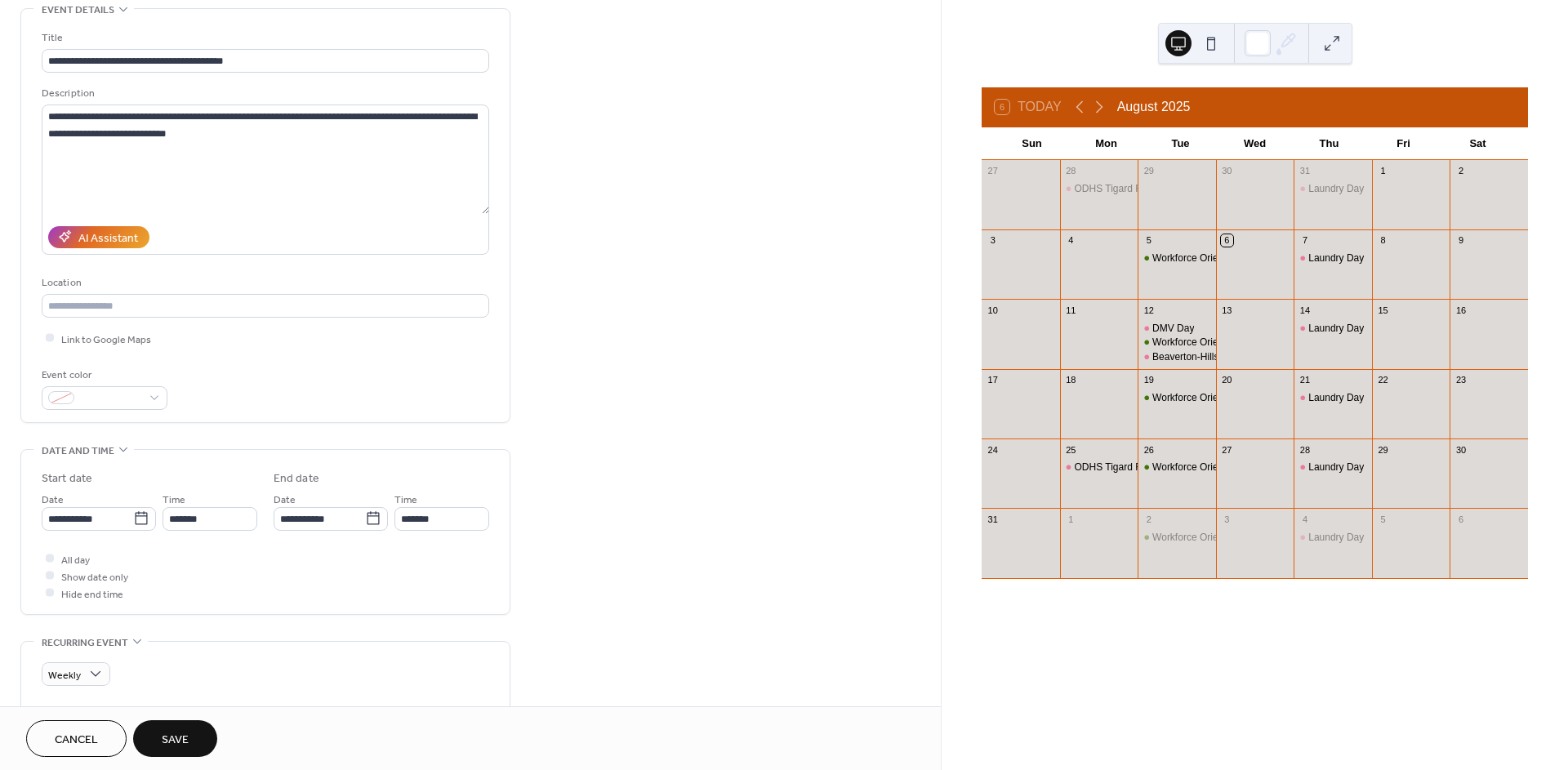 scroll, scrollTop: 0, scrollLeft: 0, axis: both 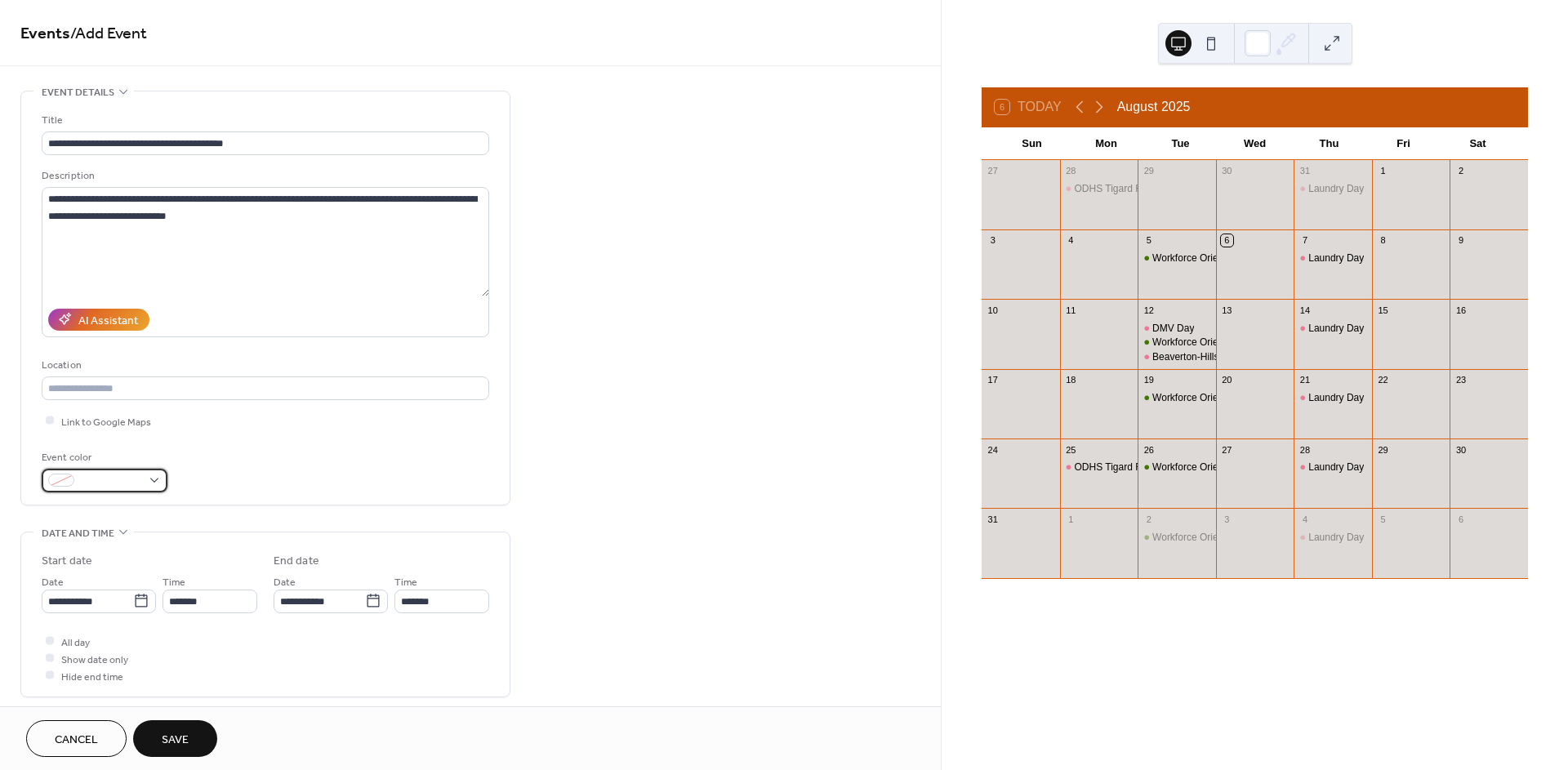 click at bounding box center [105, 480] 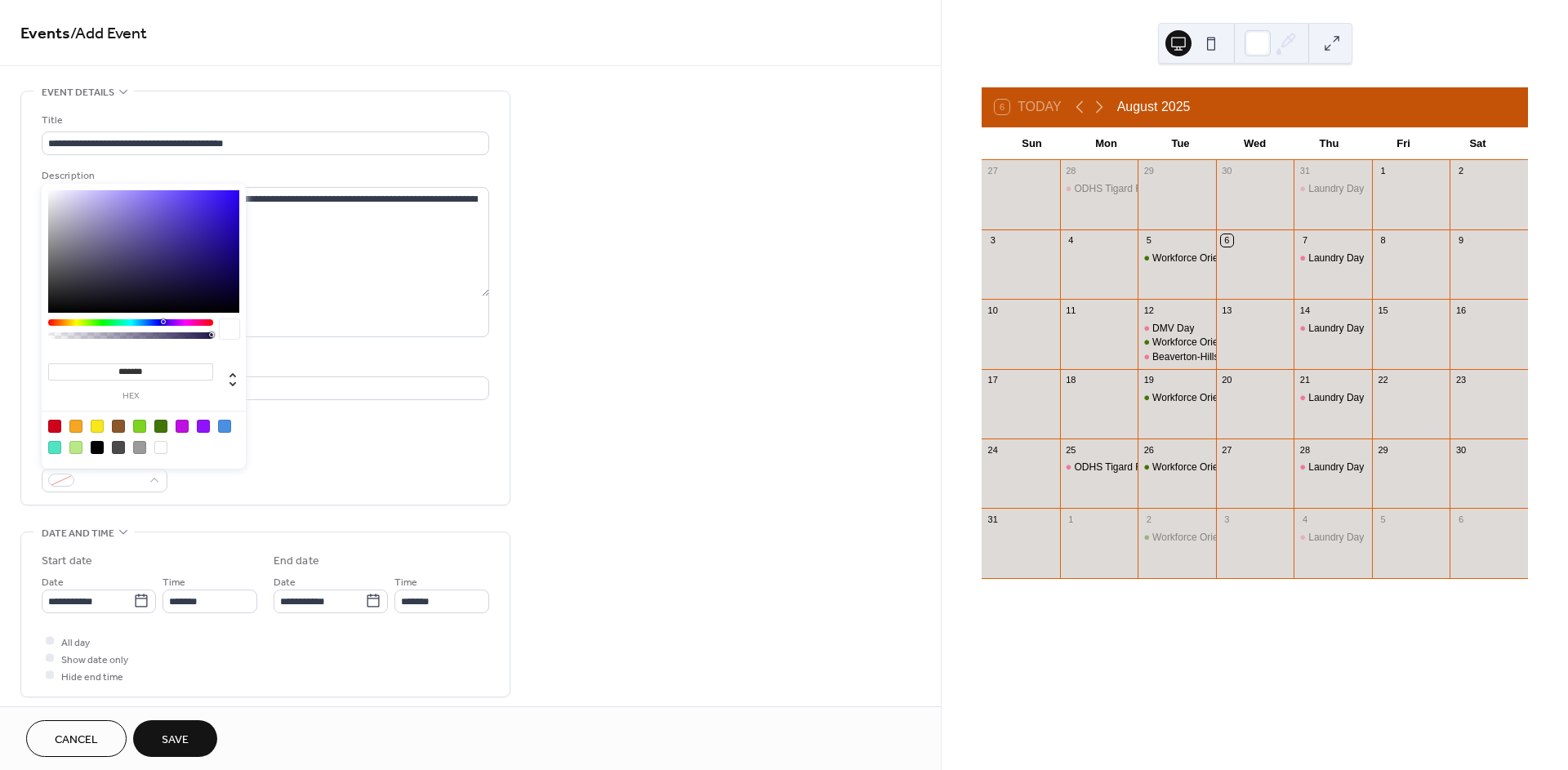 click at bounding box center (161, 426) 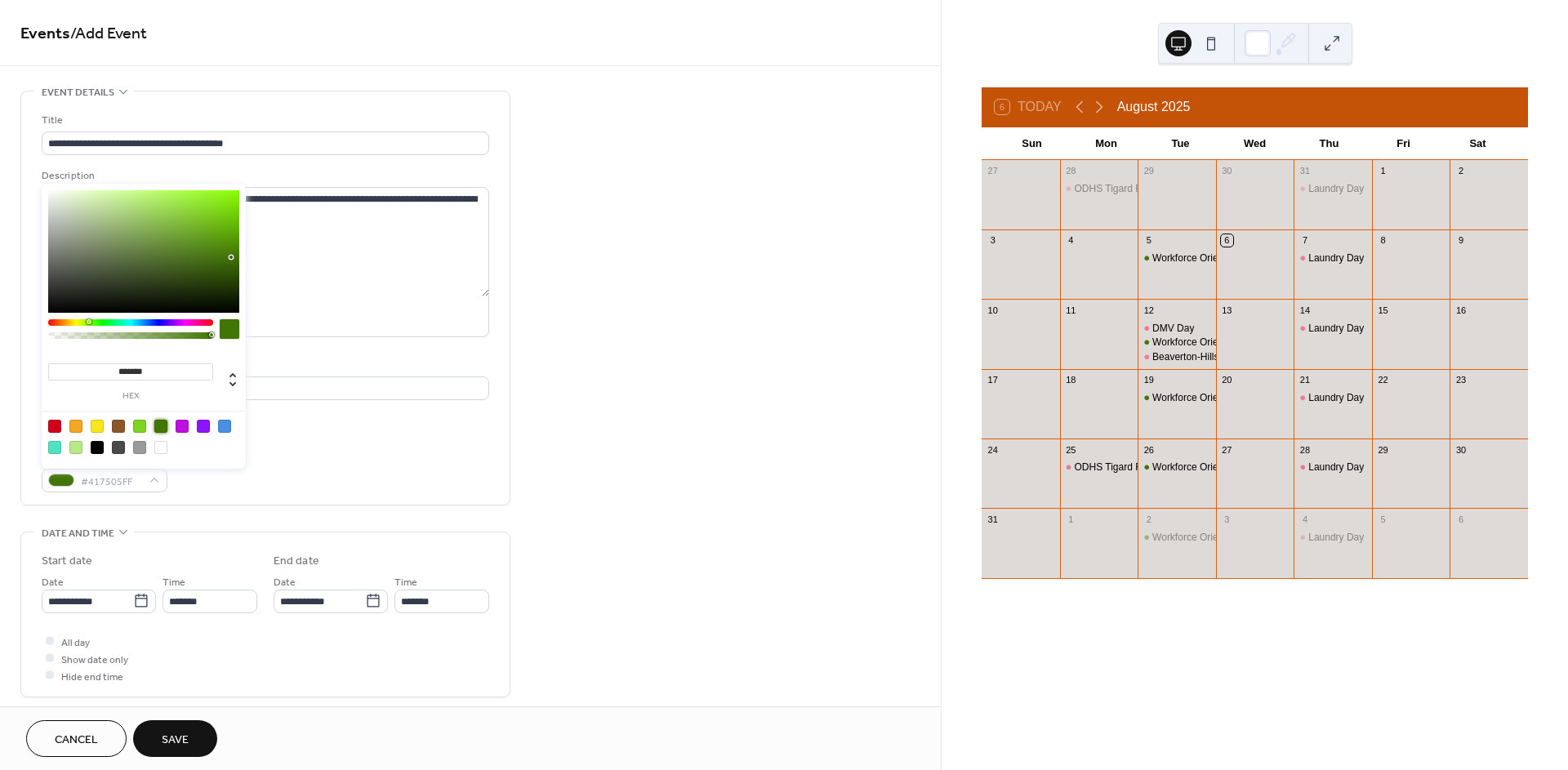 click on "**********" at bounding box center (265, 298) 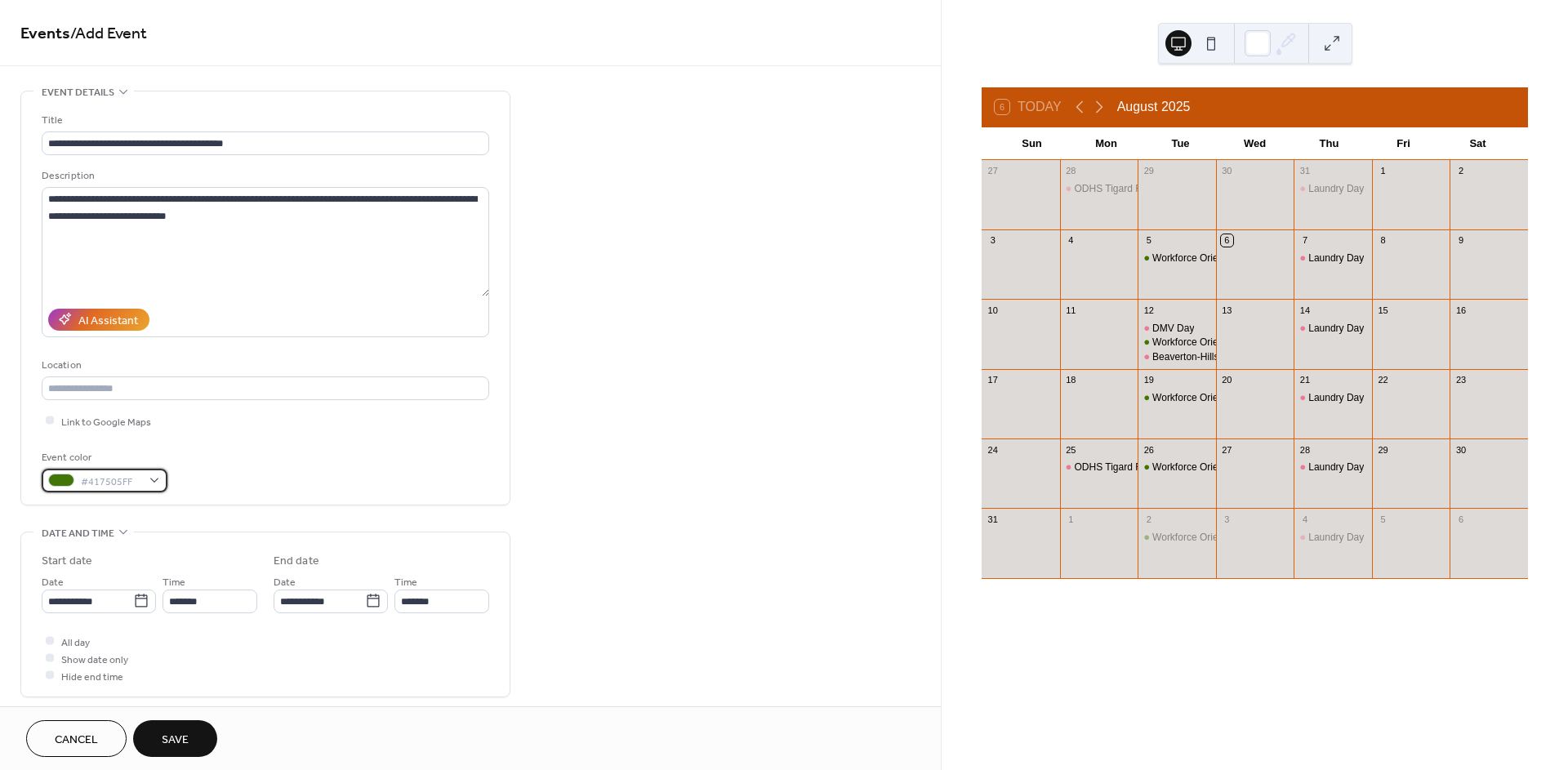 click on "#417505FF" at bounding box center (111, 481) 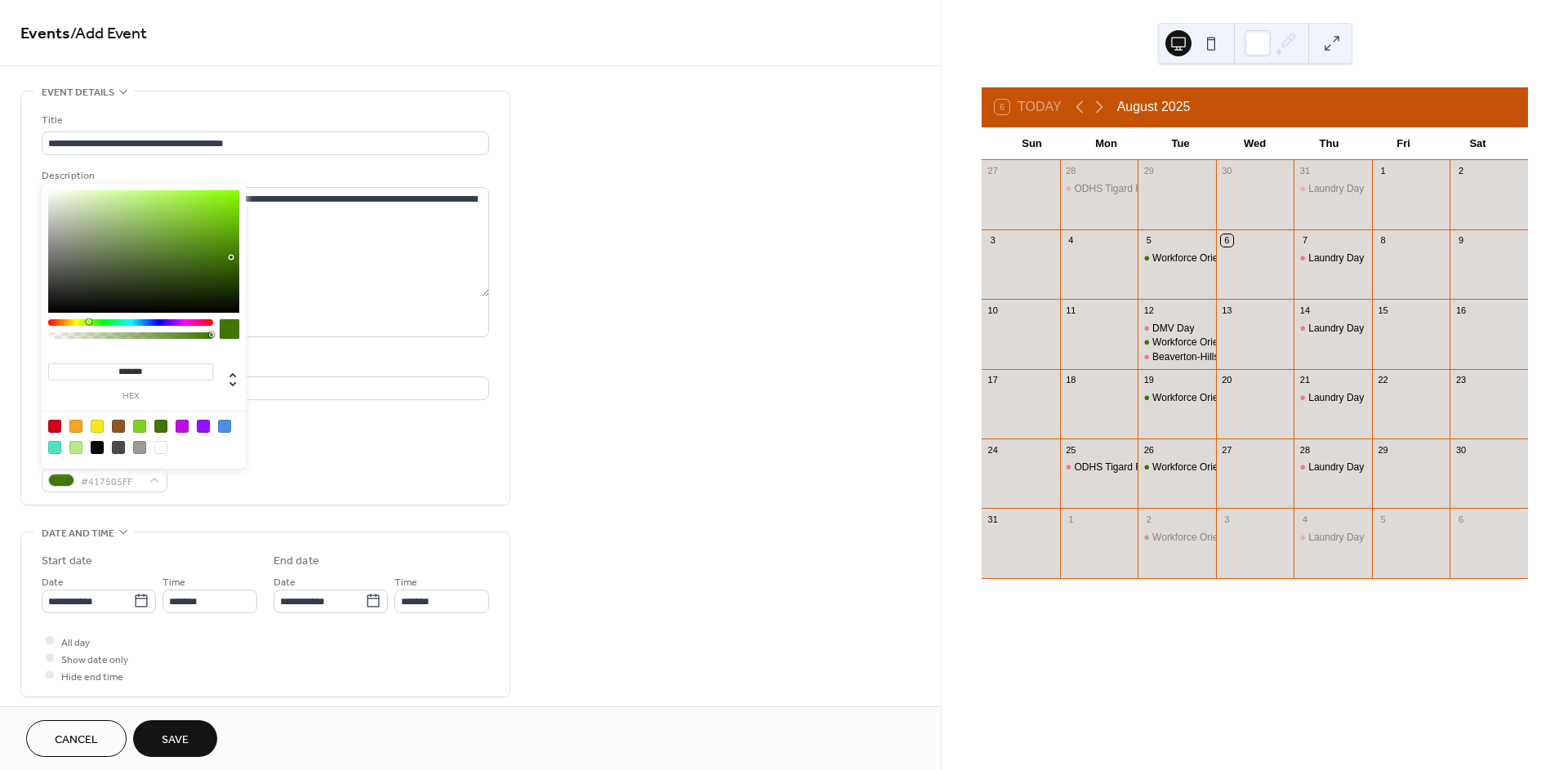 click at bounding box center (161, 426) 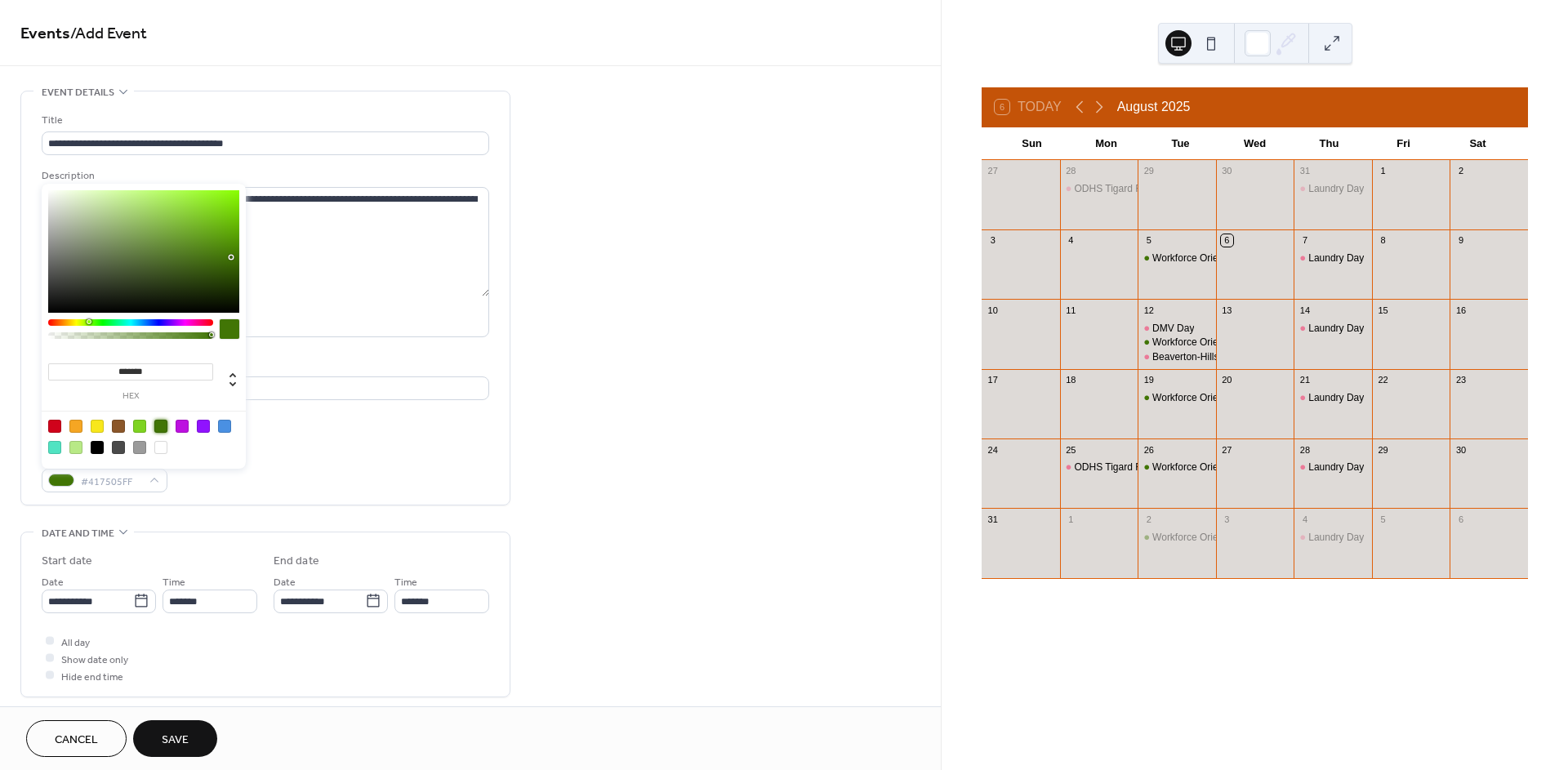 click on "Event color #417505FF" at bounding box center (265, 470) 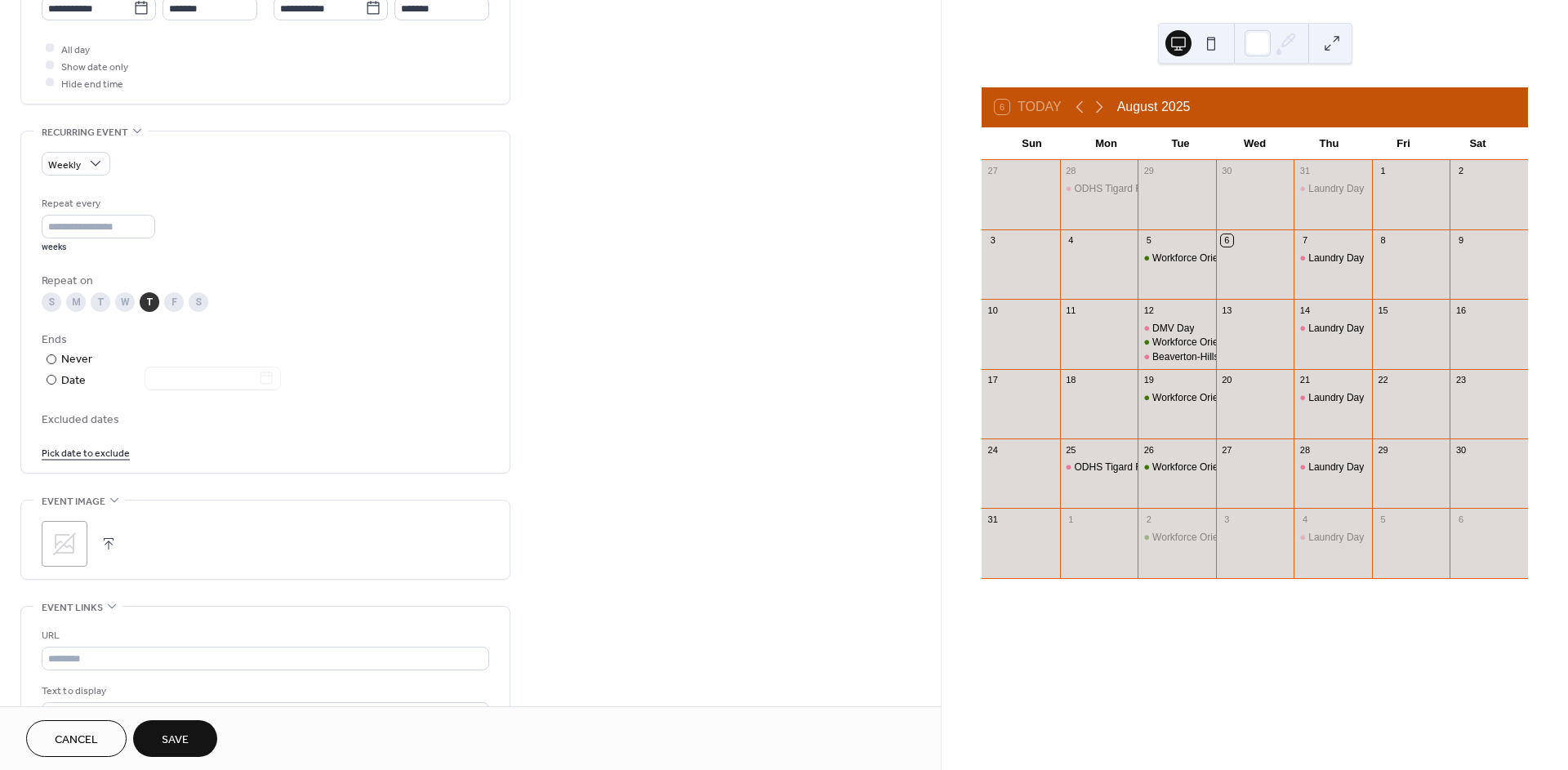 scroll, scrollTop: 634, scrollLeft: 0, axis: vertical 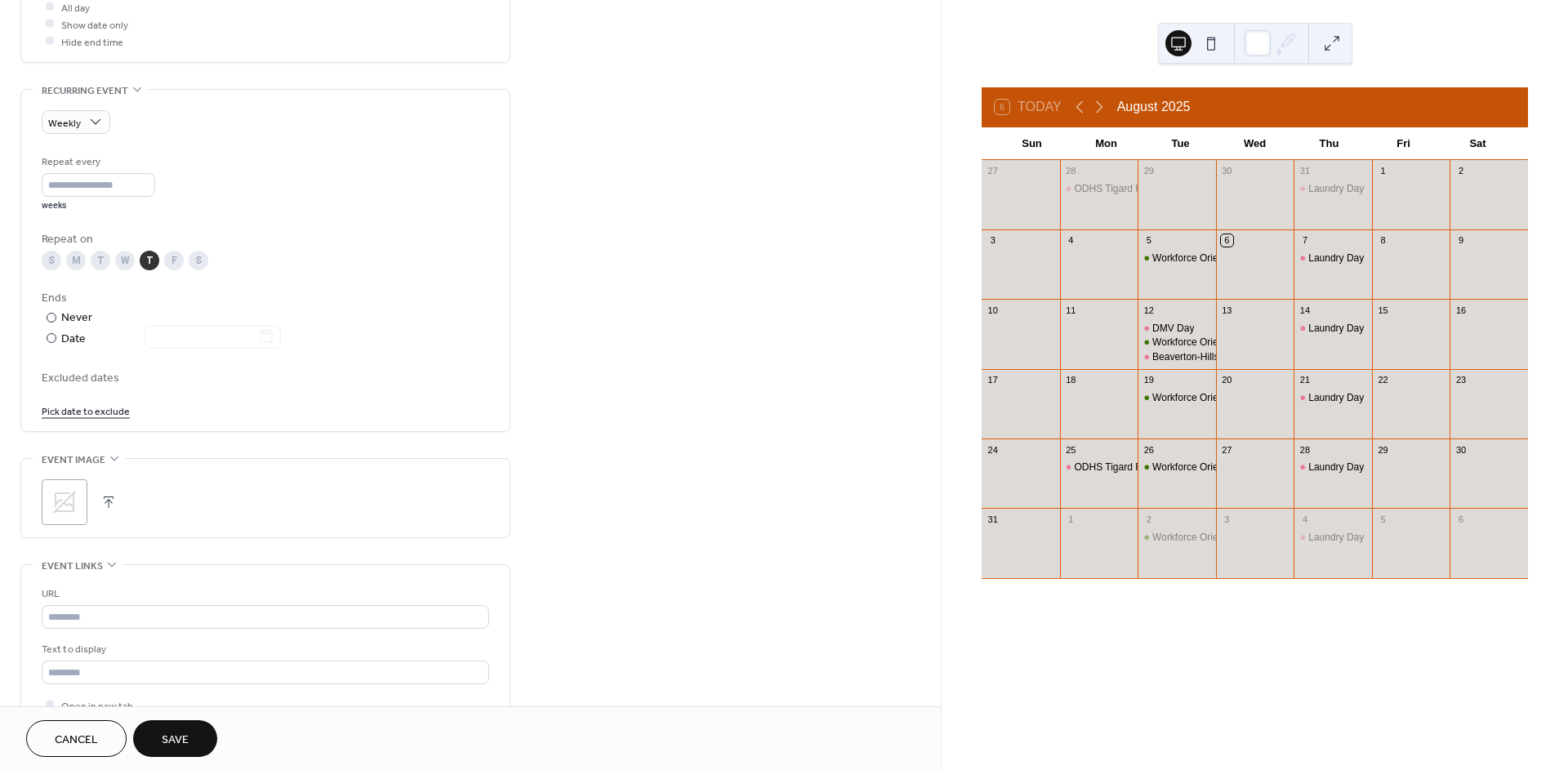 click on "Save" at bounding box center [175, 738] 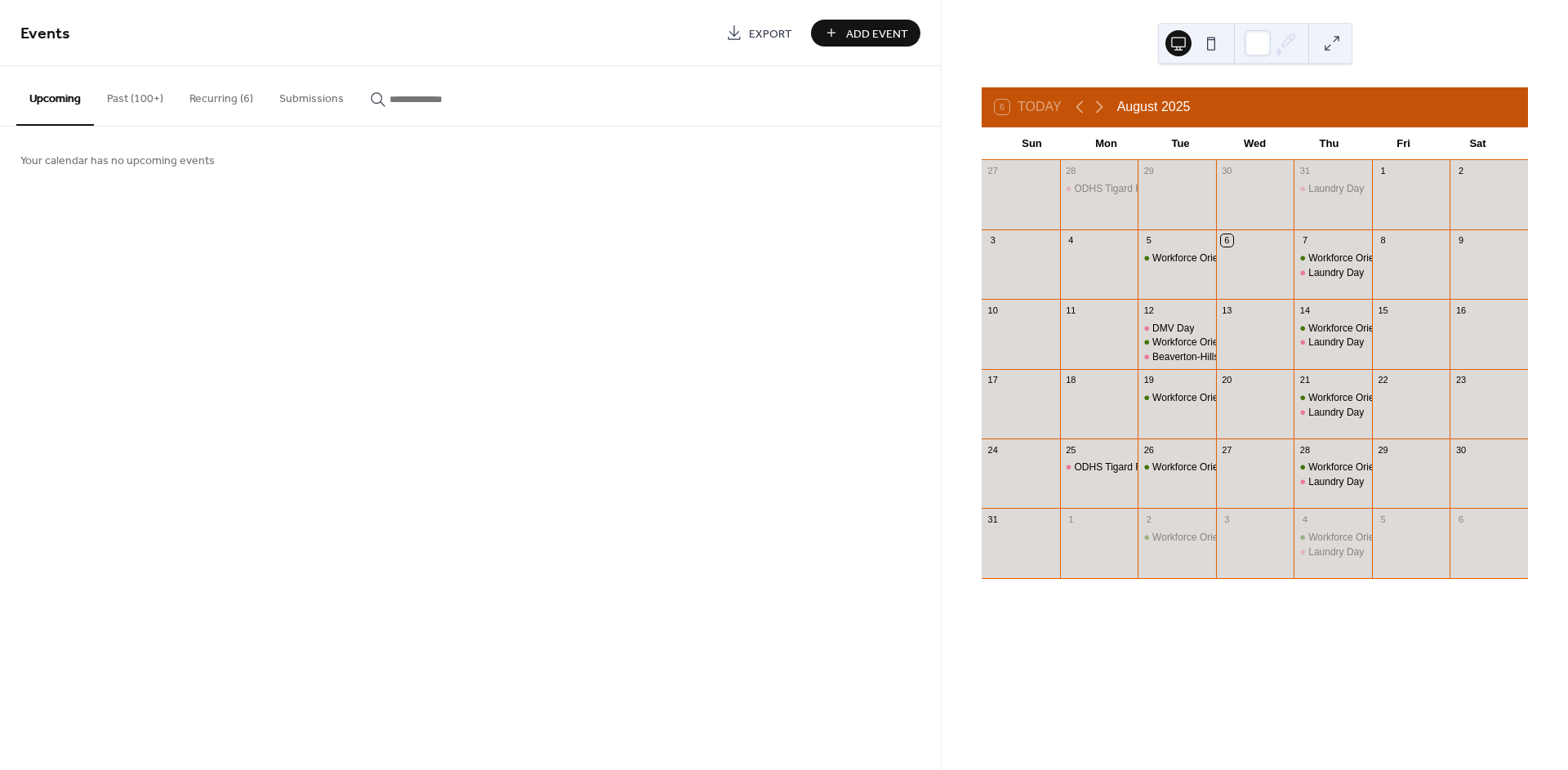 click on "Recurring (6)" at bounding box center (221, 95) 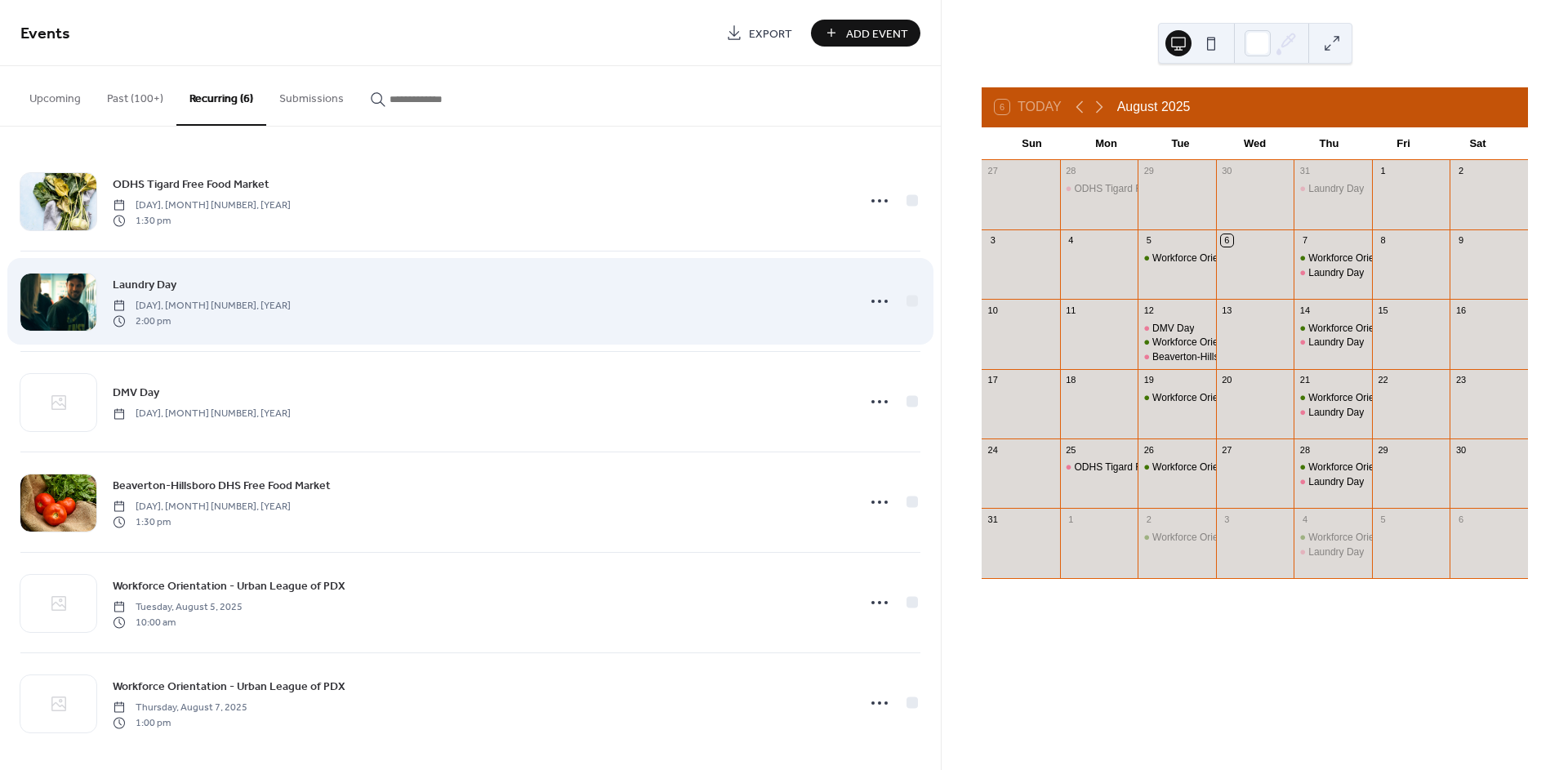 scroll, scrollTop: 7, scrollLeft: 0, axis: vertical 